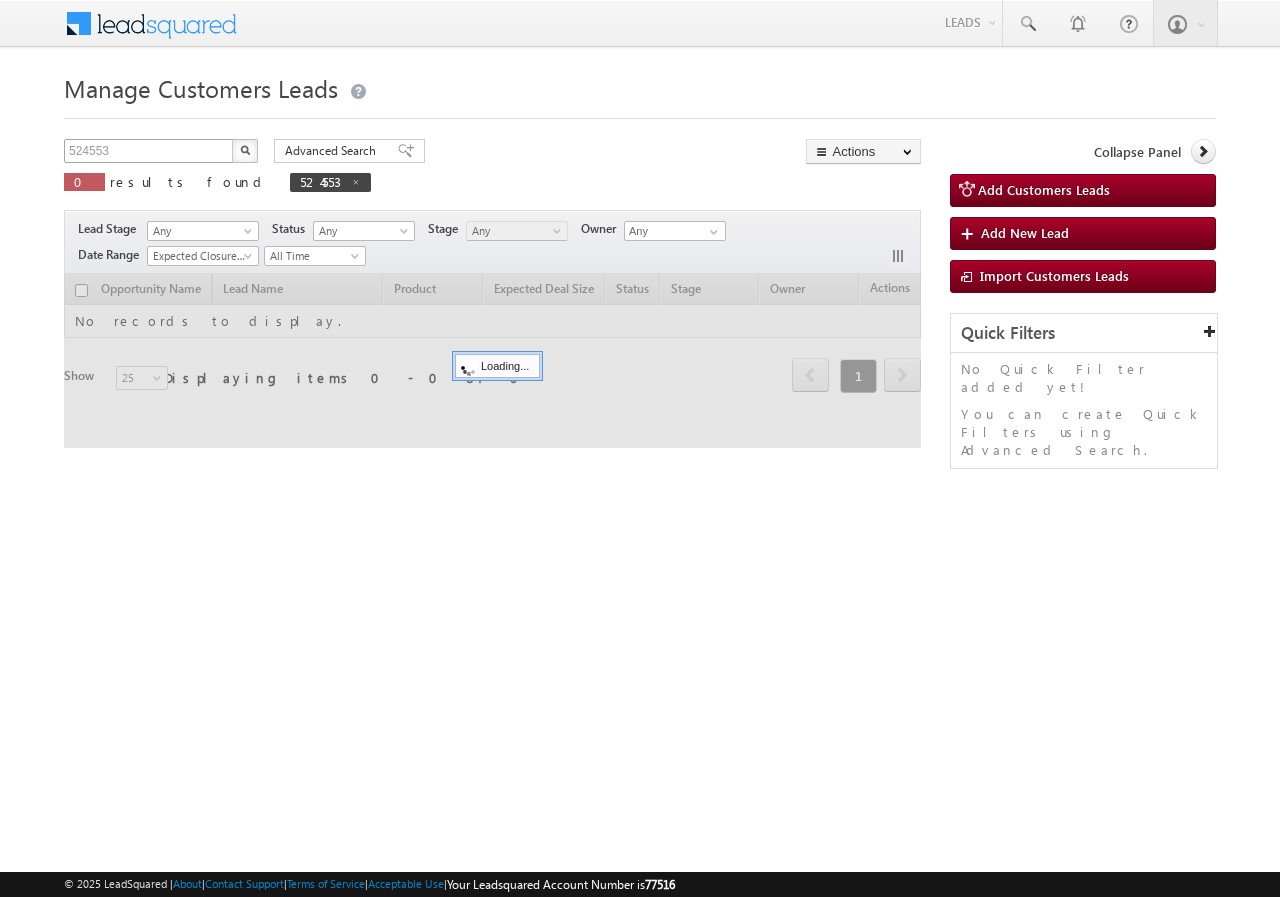 scroll, scrollTop: 0, scrollLeft: 0, axis: both 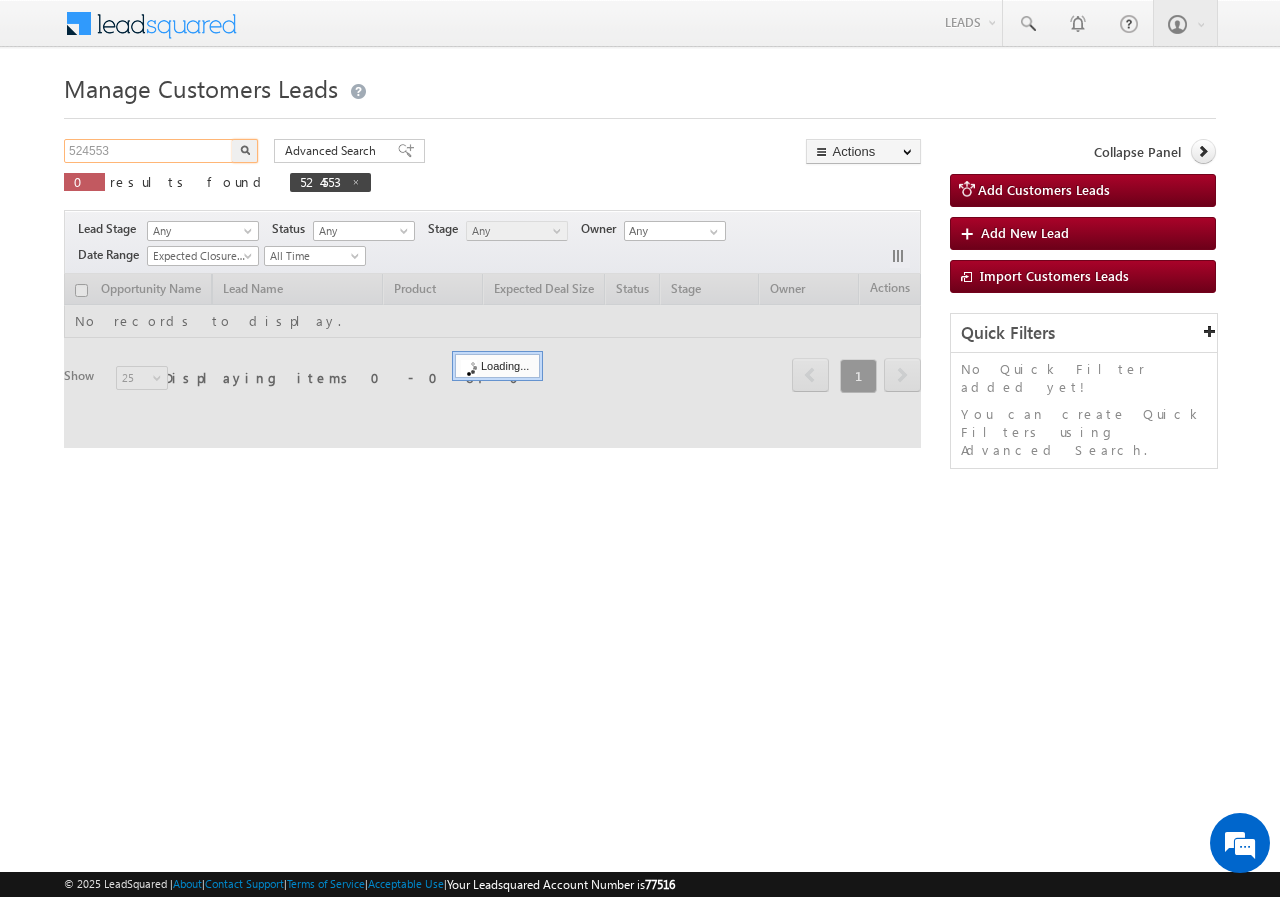 click on "524553" at bounding box center [149, 151] 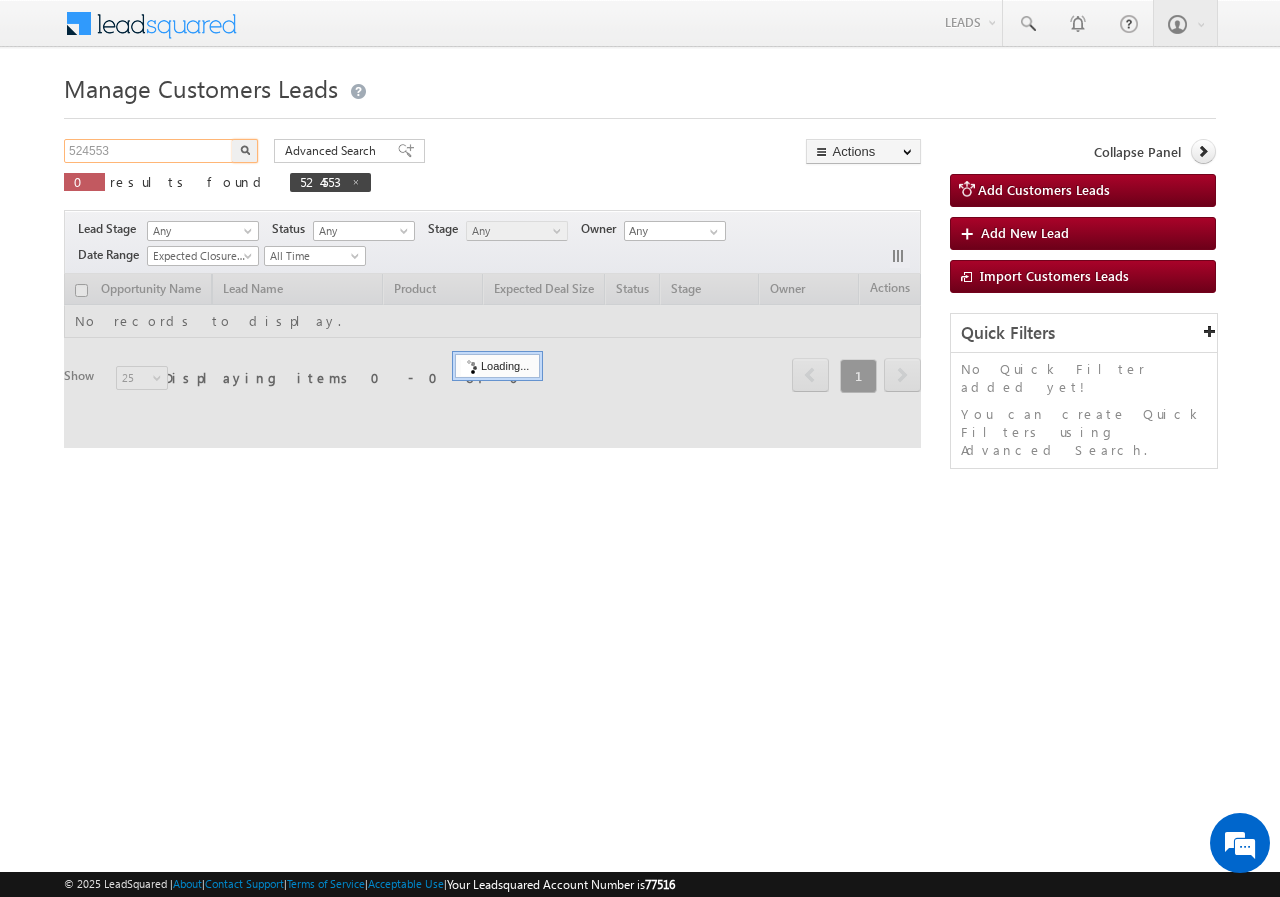 click on "524553" at bounding box center (149, 151) 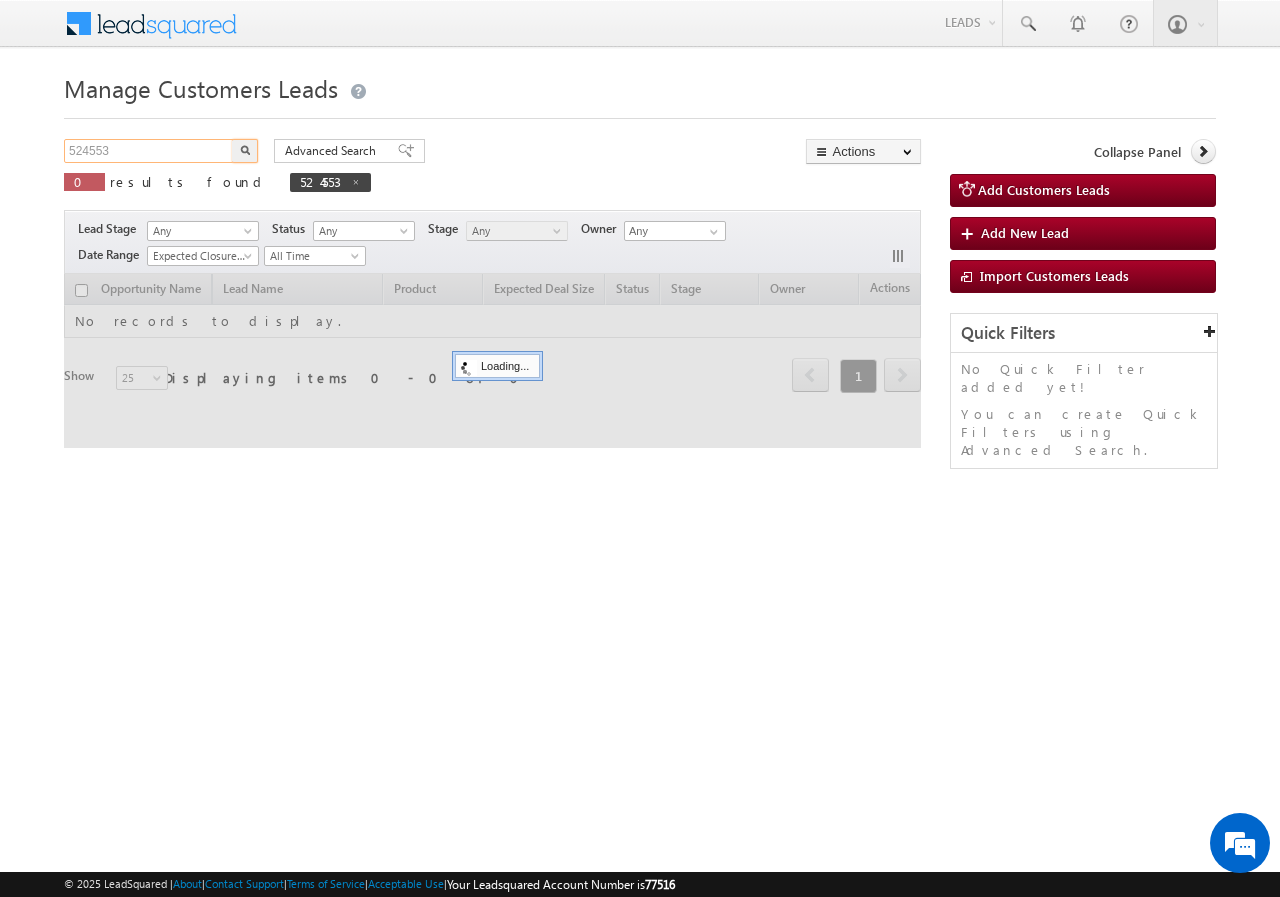paste on "5032" 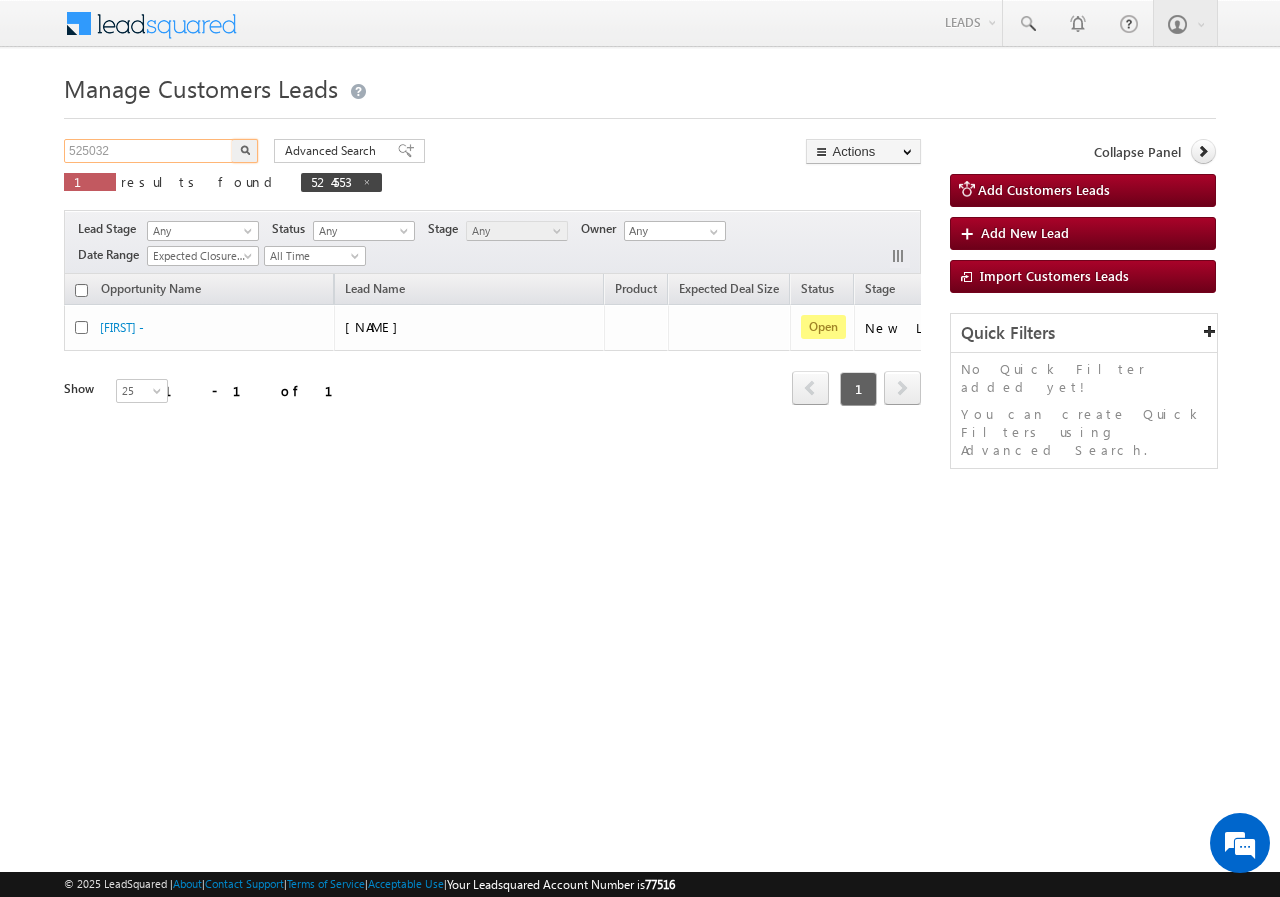 type on "525032" 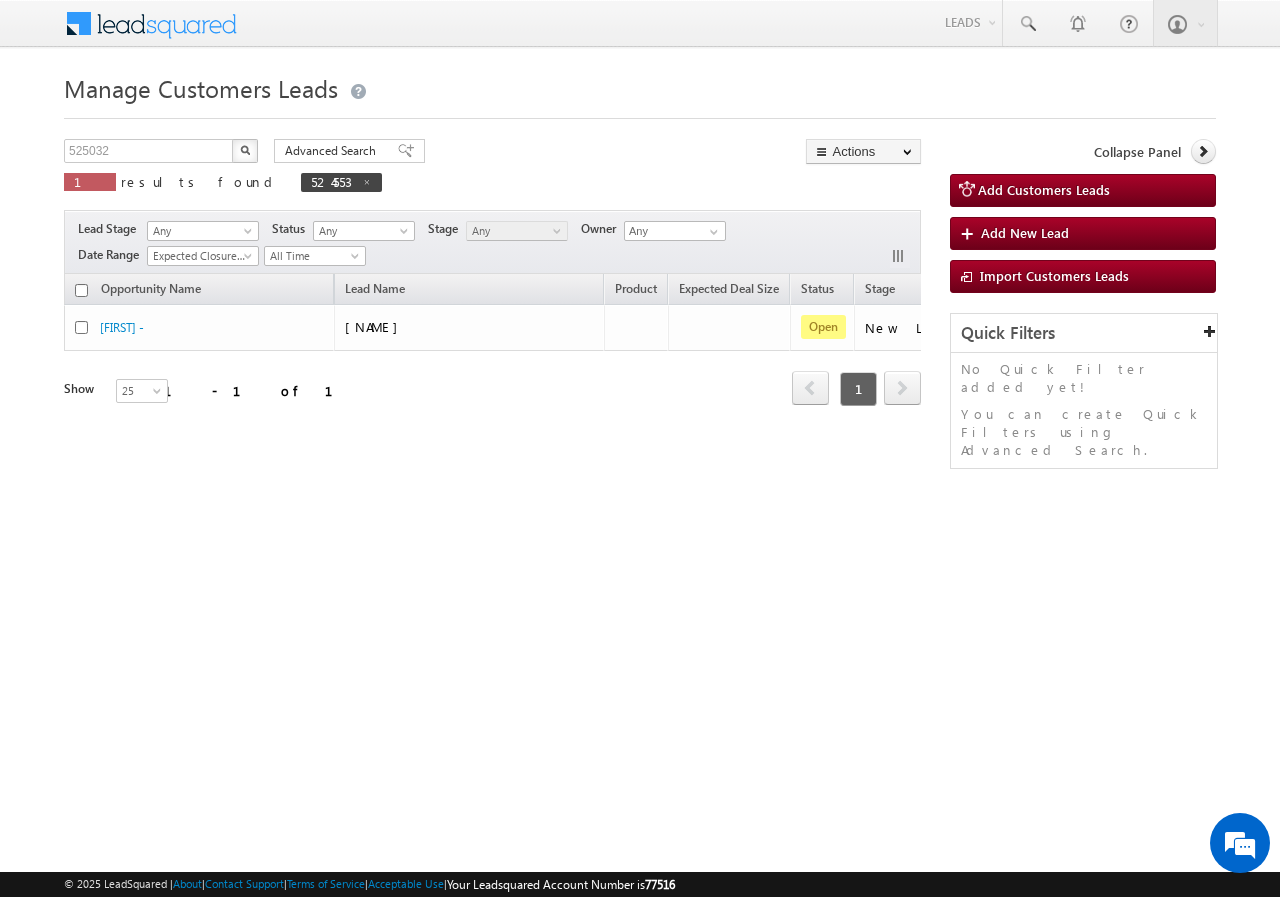 click at bounding box center (245, 150) 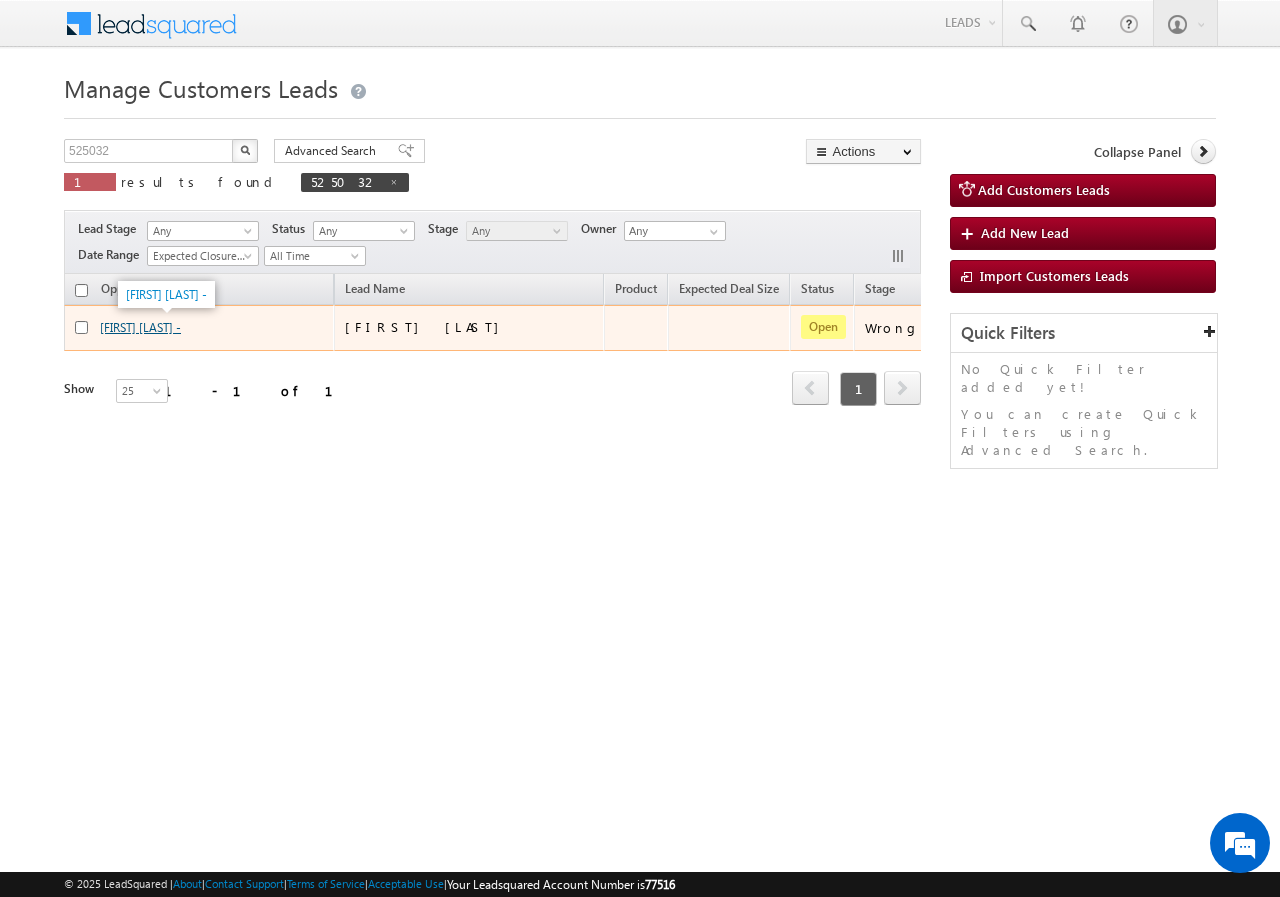 click on "Shaheda Parvin Ahmad Ali  -" at bounding box center [140, 327] 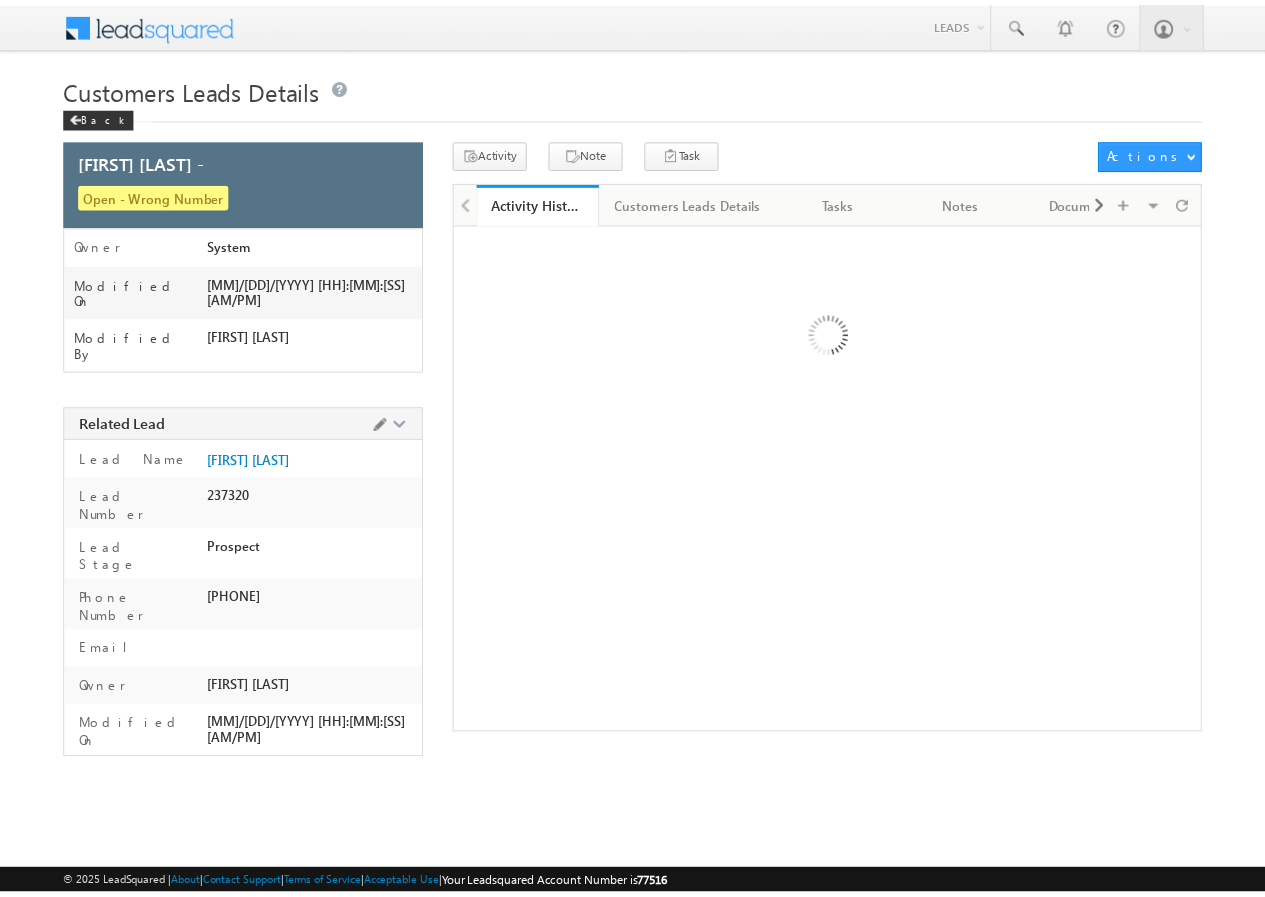 scroll, scrollTop: 0, scrollLeft: 0, axis: both 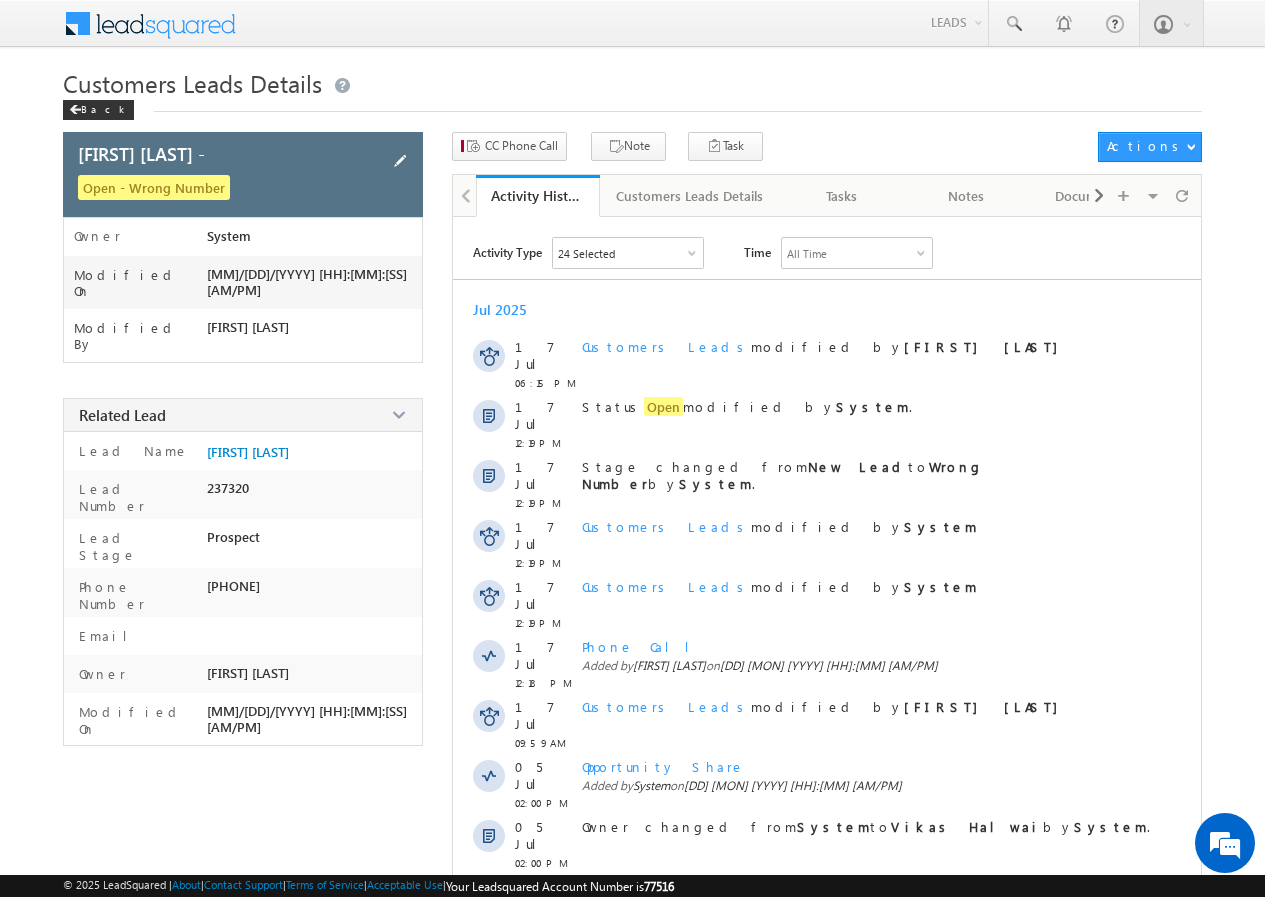click at bounding box center (400, 161) 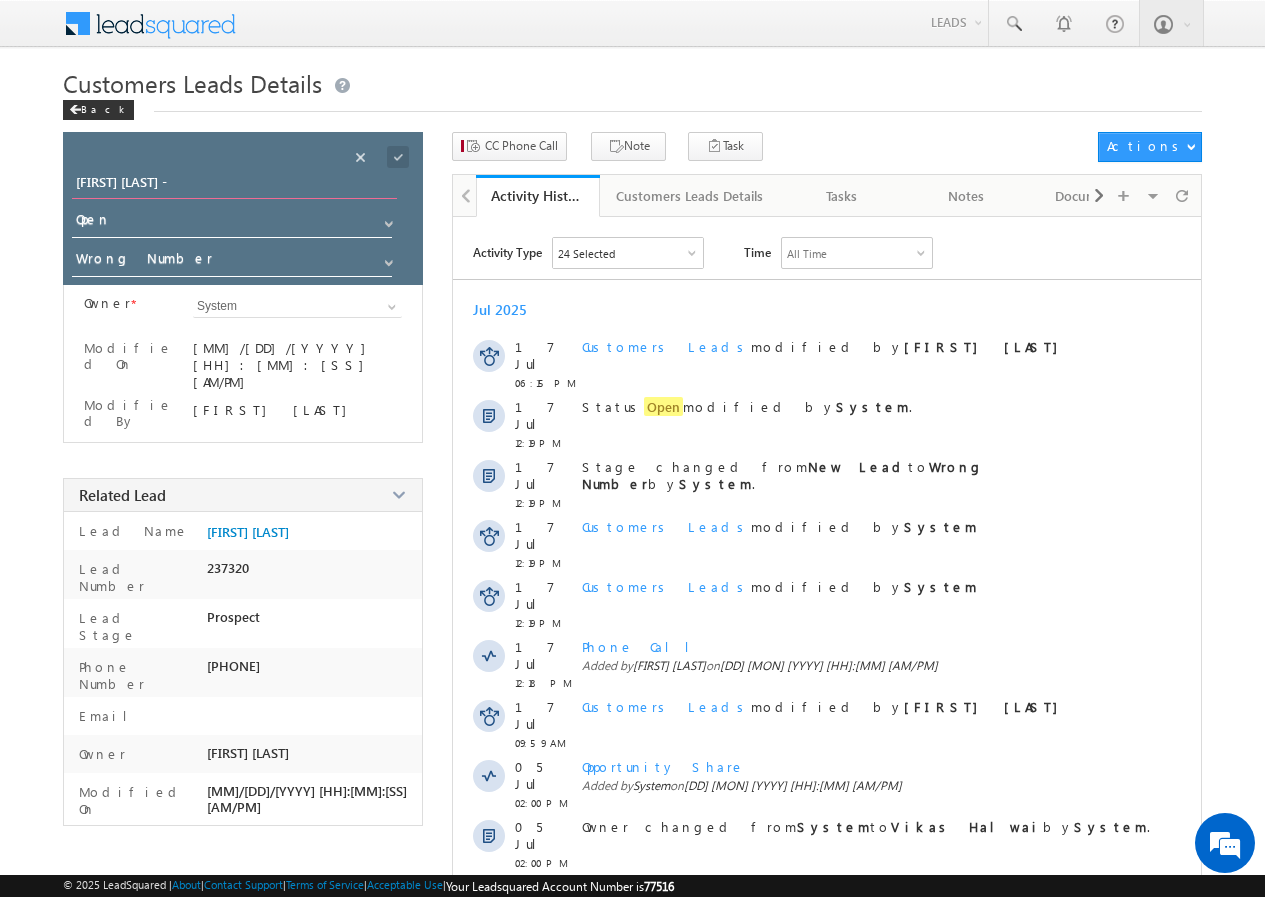 click on "Shaheda Parvin Ahmad Ali  -" at bounding box center (234, 185) 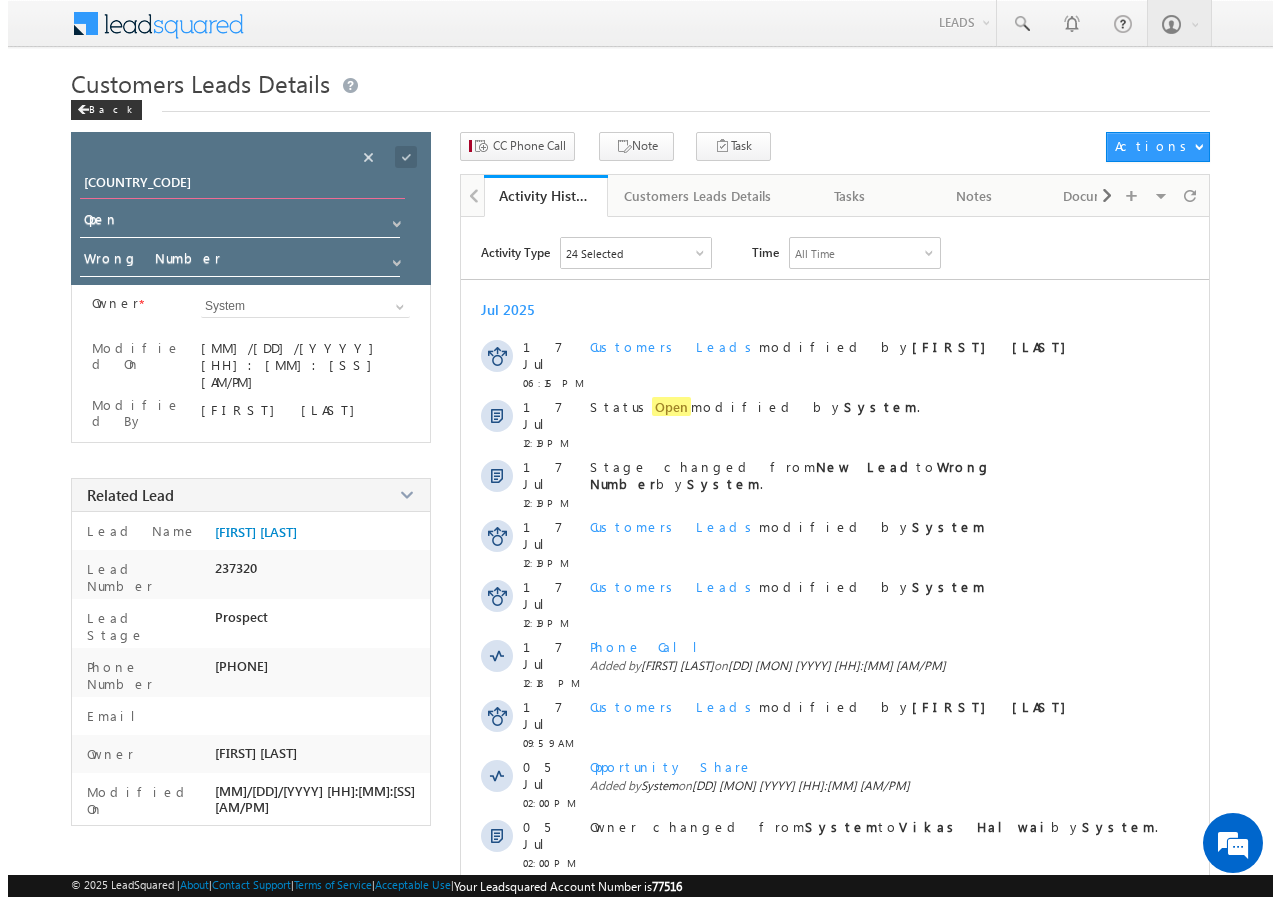 scroll, scrollTop: 0, scrollLeft: 0, axis: both 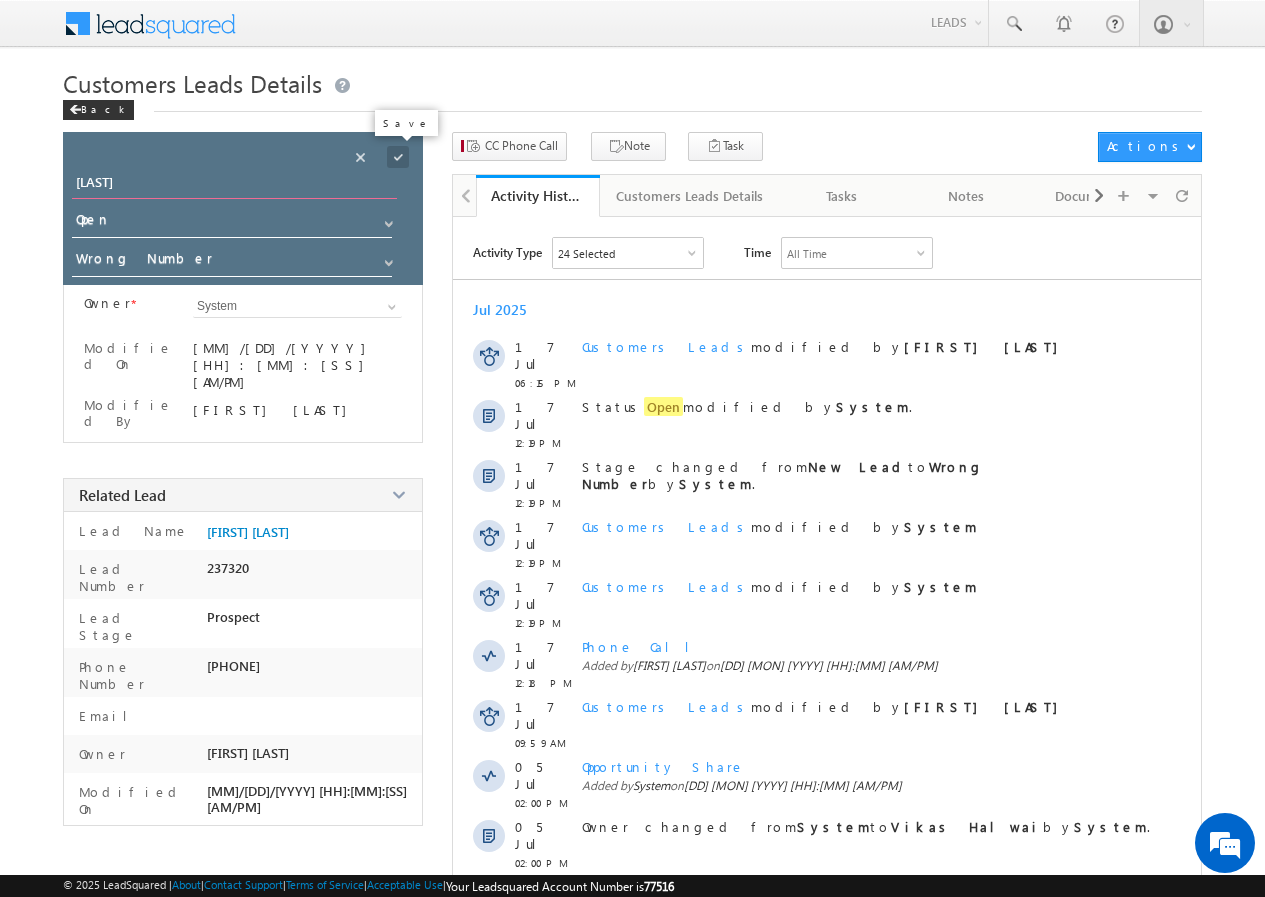 type on "[FIRST] [LAST]" 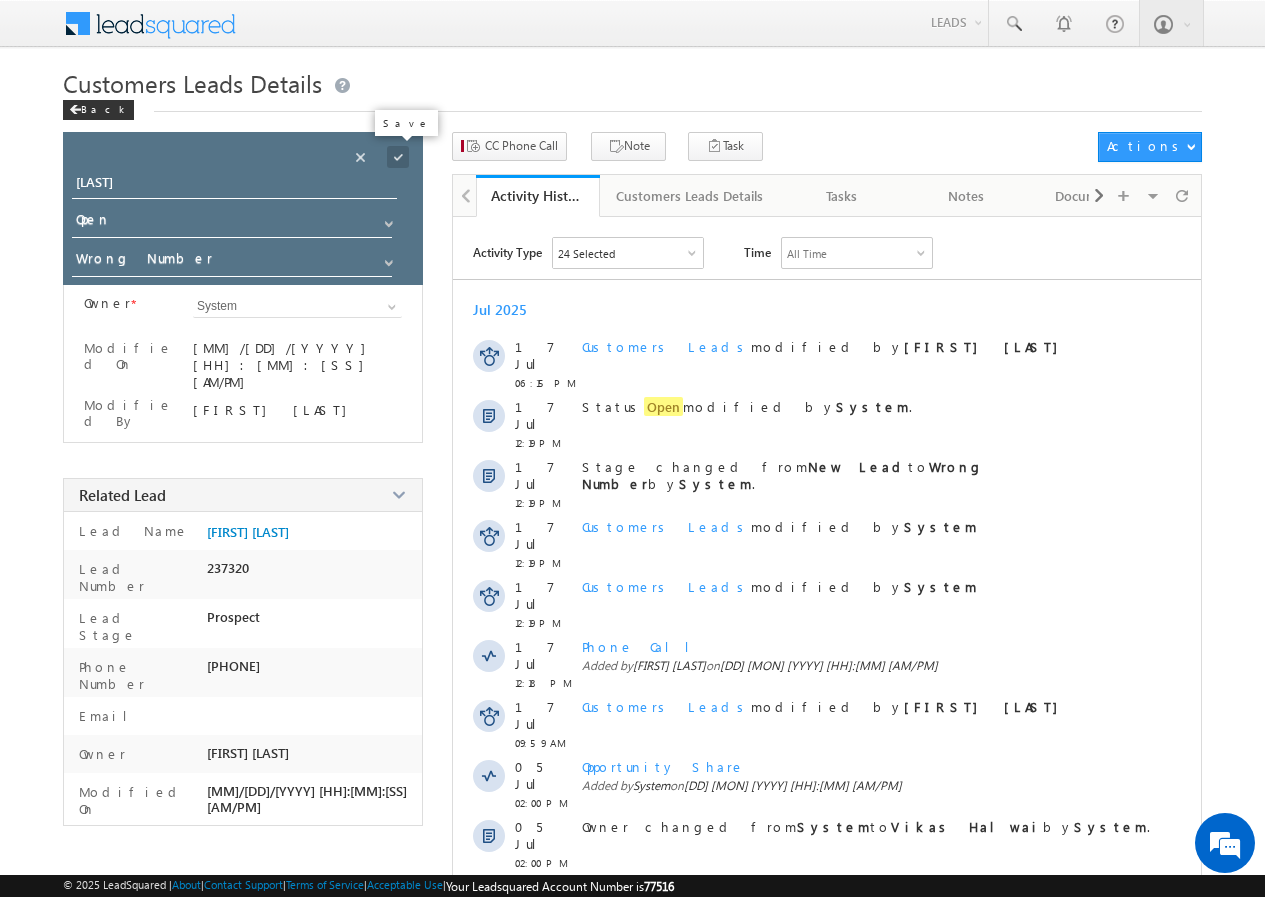 click at bounding box center (398, 157) 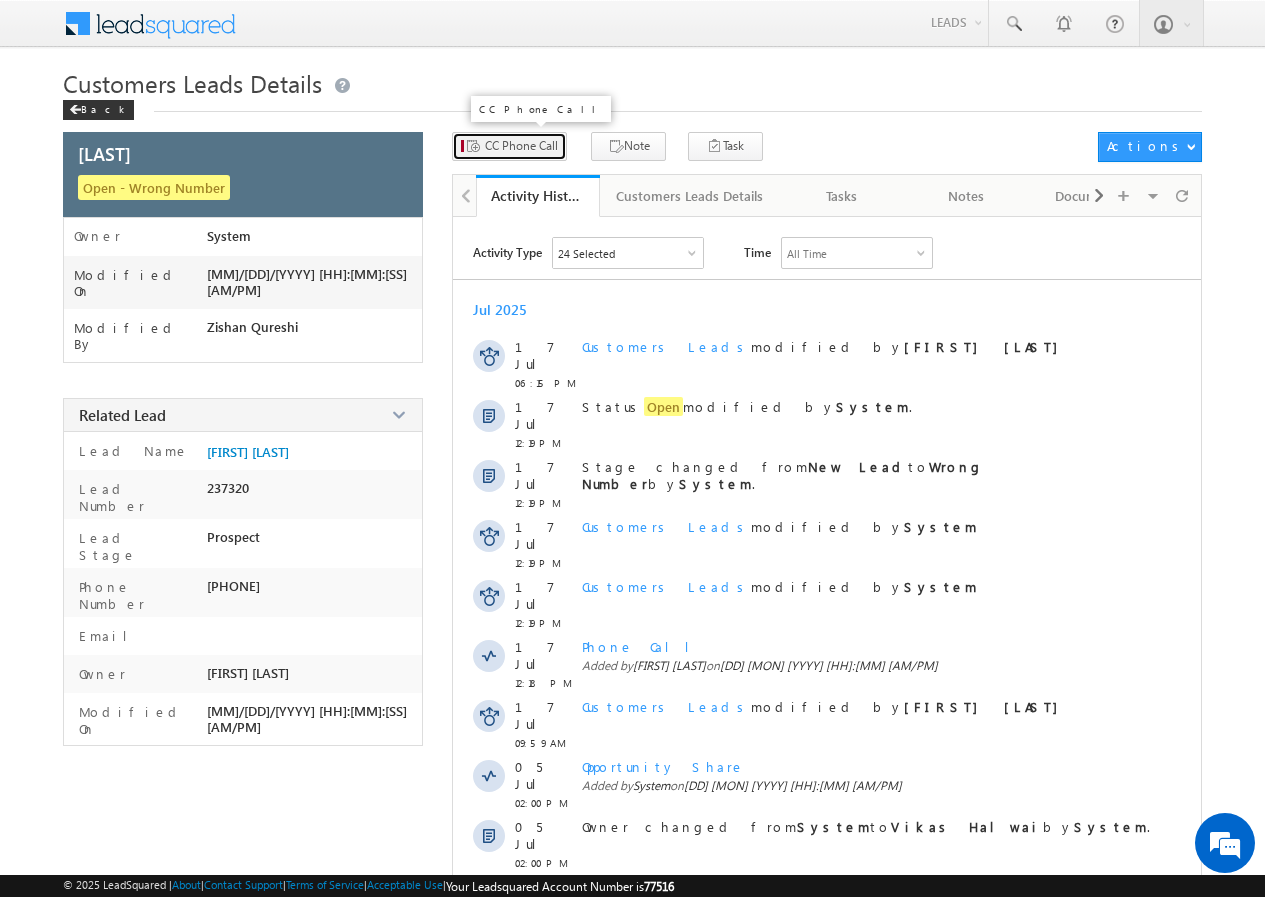 click on "CC Phone Call" at bounding box center [521, 146] 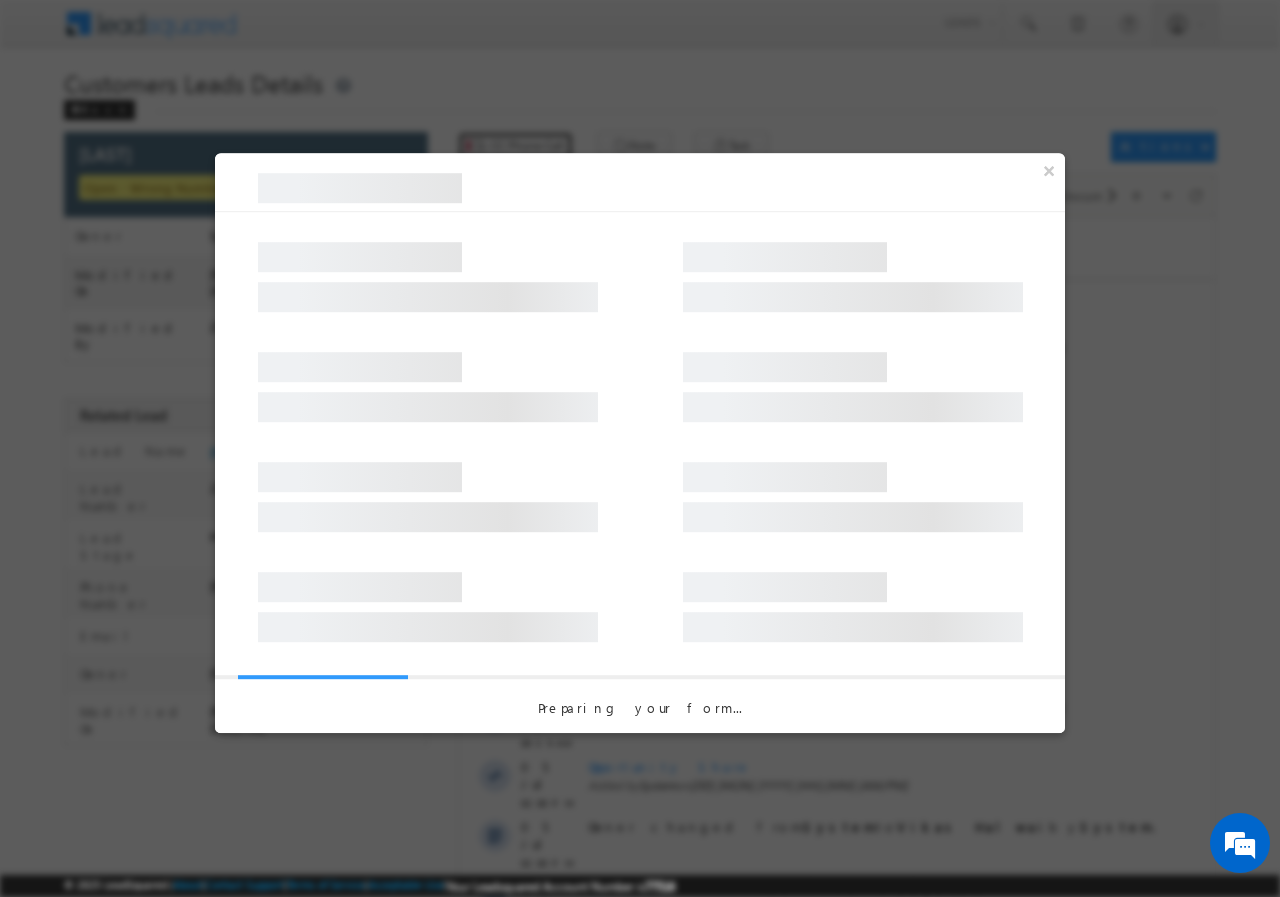 type 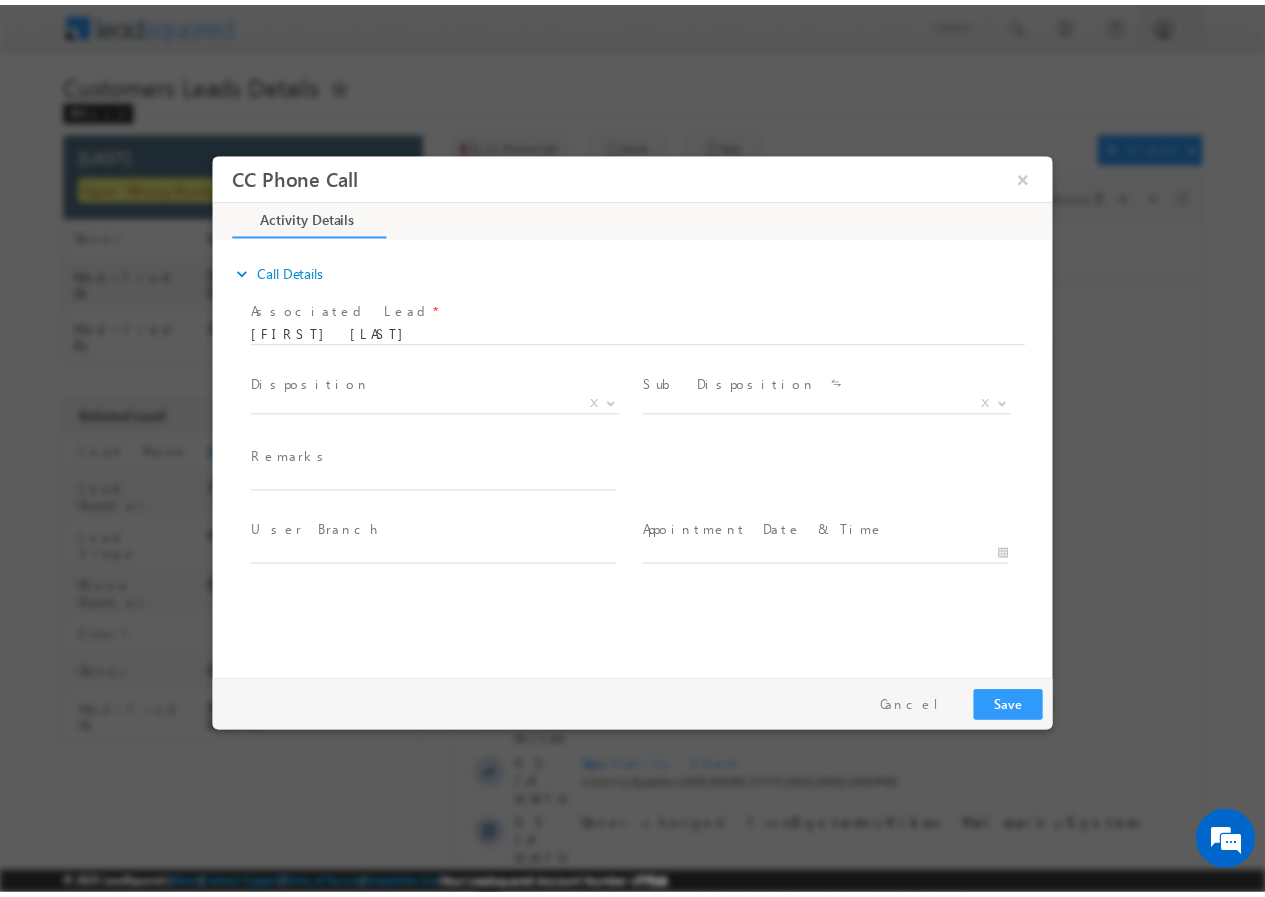 scroll, scrollTop: 0, scrollLeft: 0, axis: both 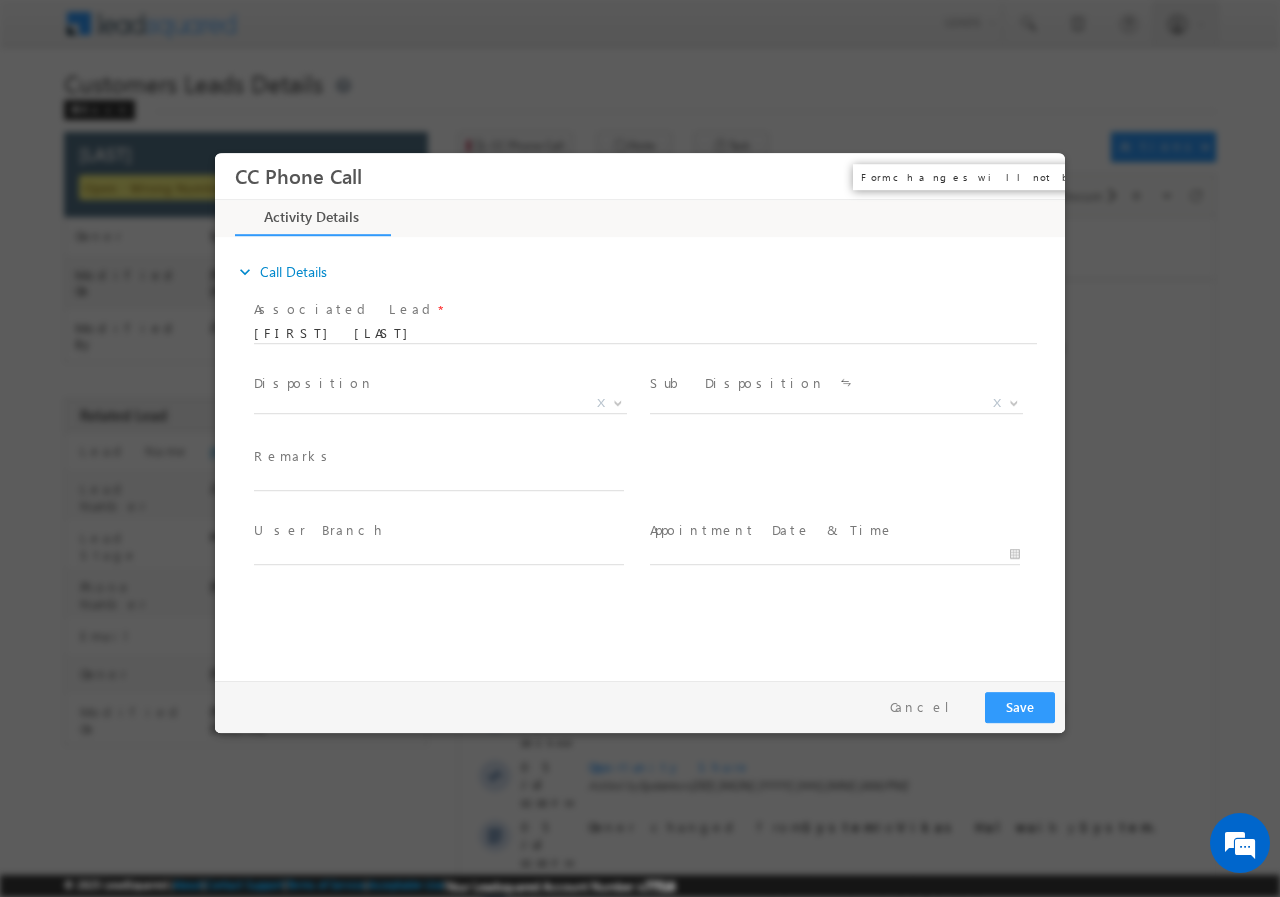 click on "×" at bounding box center (1035, 175) 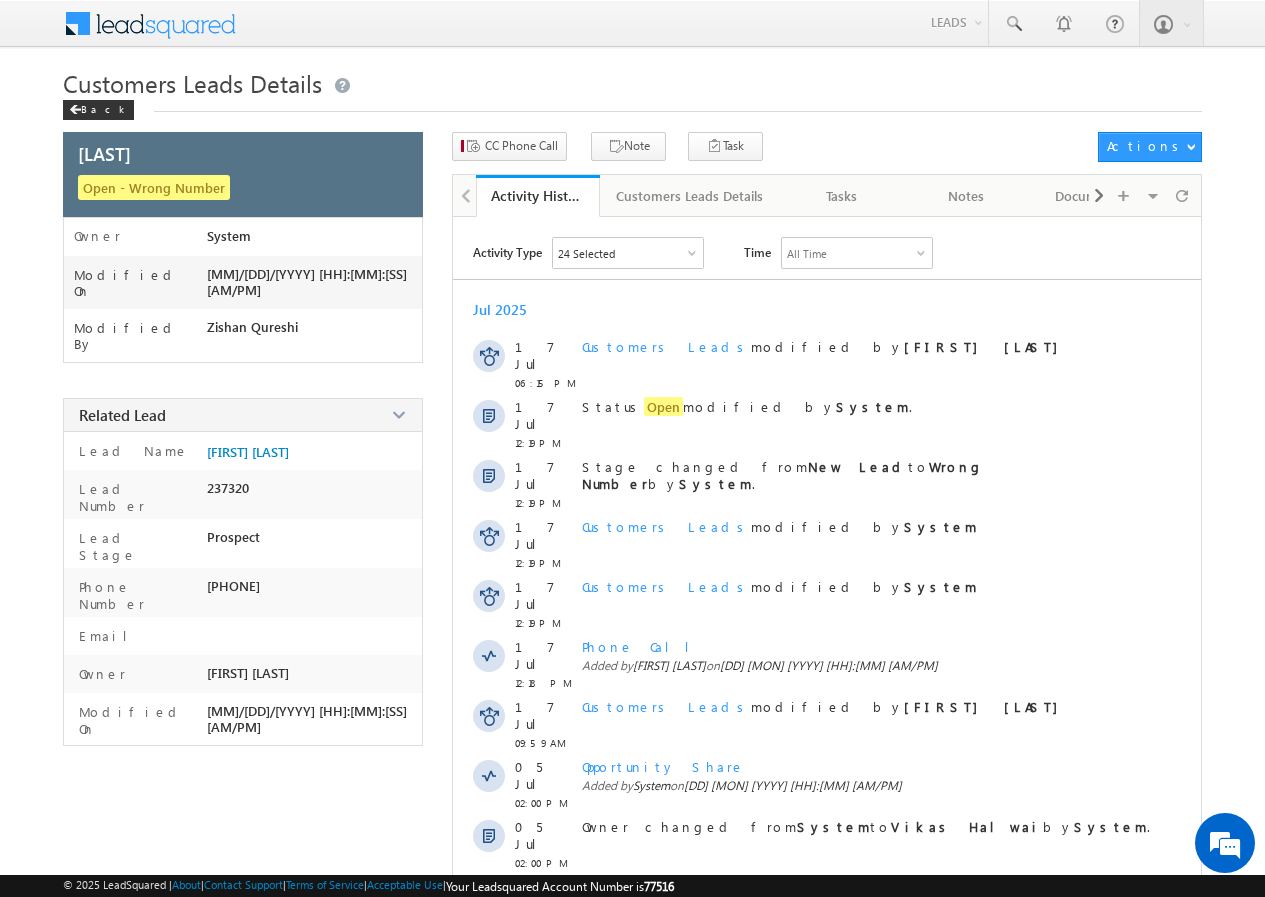click on "Menu
Zishan Qureshi
vikas .halw ai+4@ kserv e.co. in
Settings" at bounding box center [632, 497] 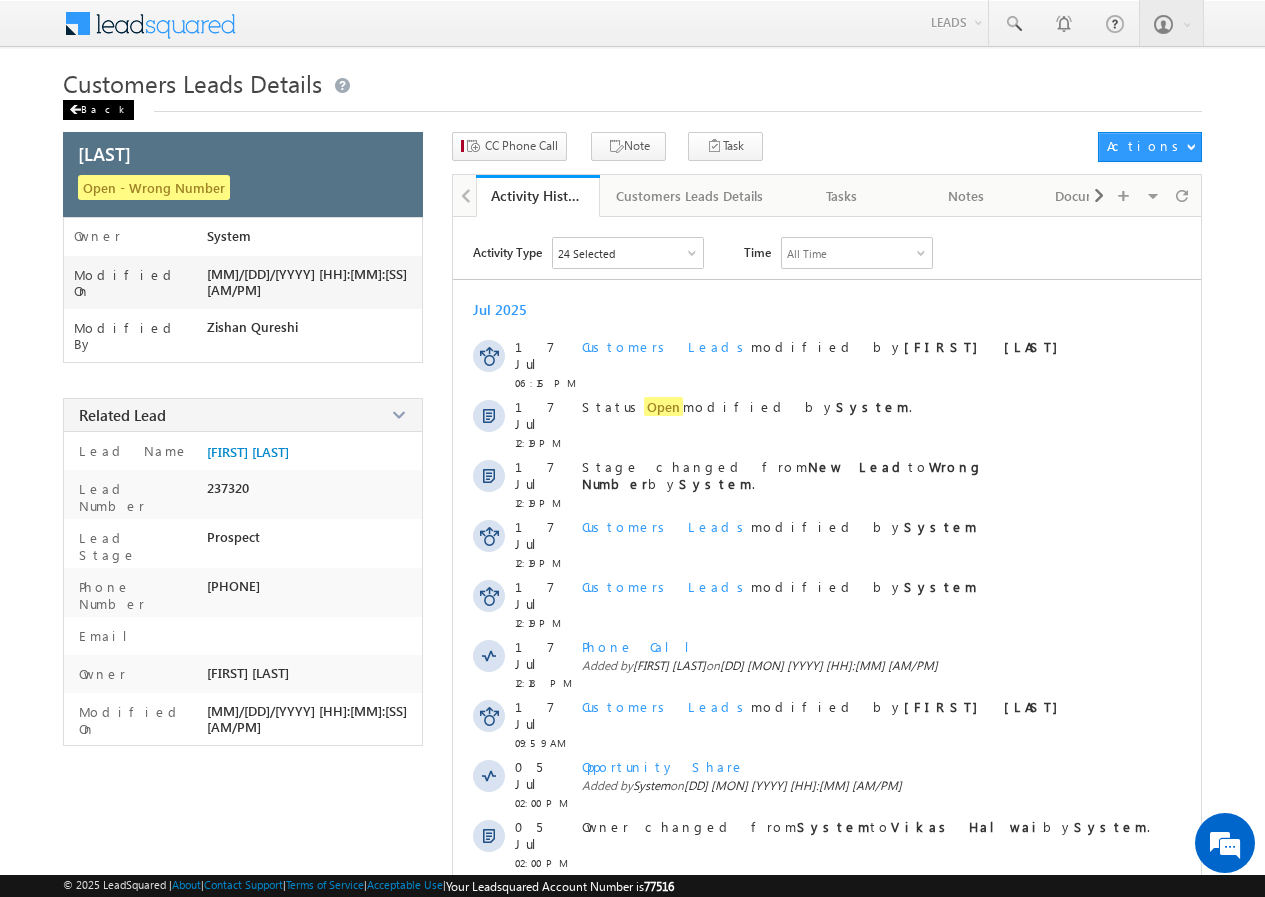 click at bounding box center (75, 110) 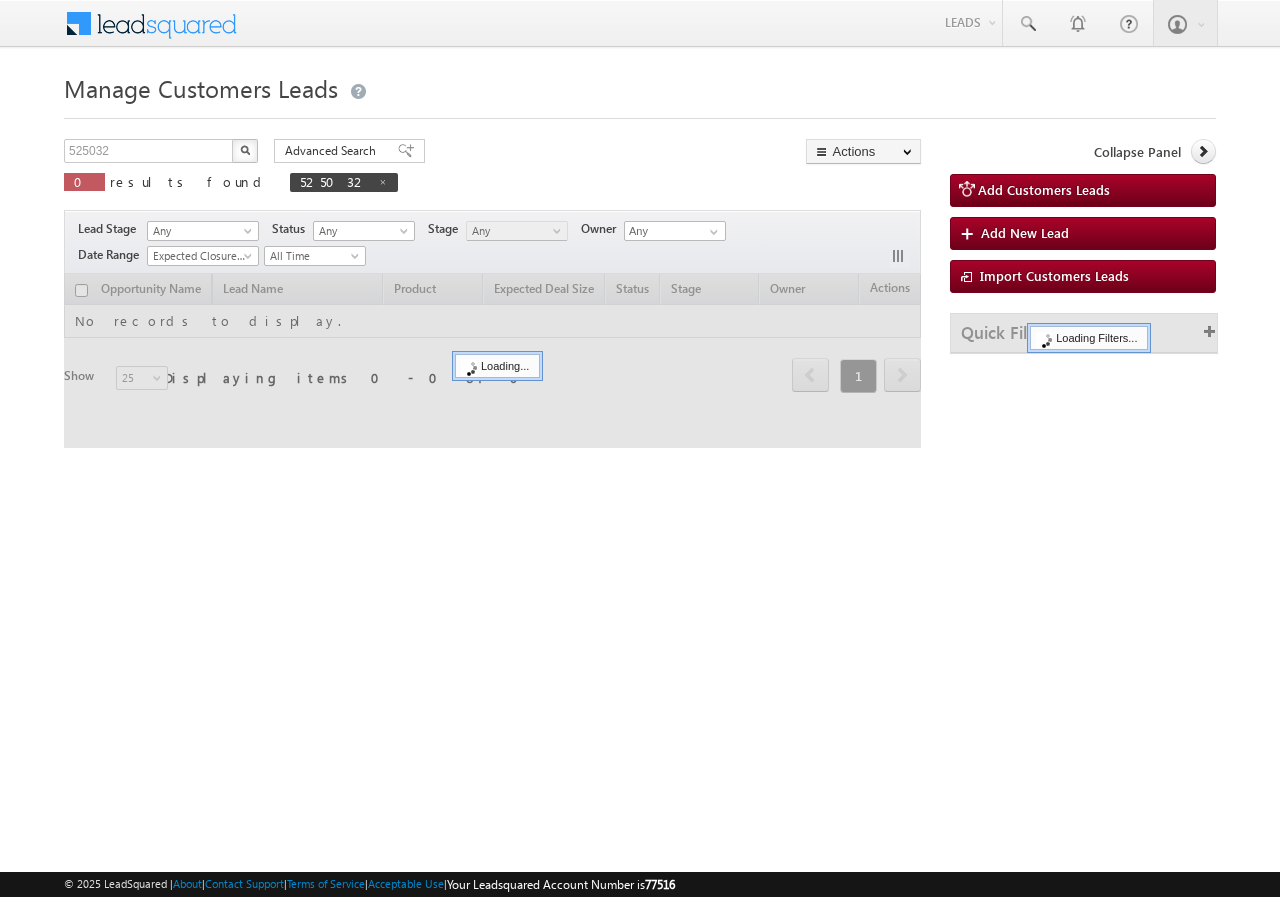 scroll, scrollTop: 0, scrollLeft: 0, axis: both 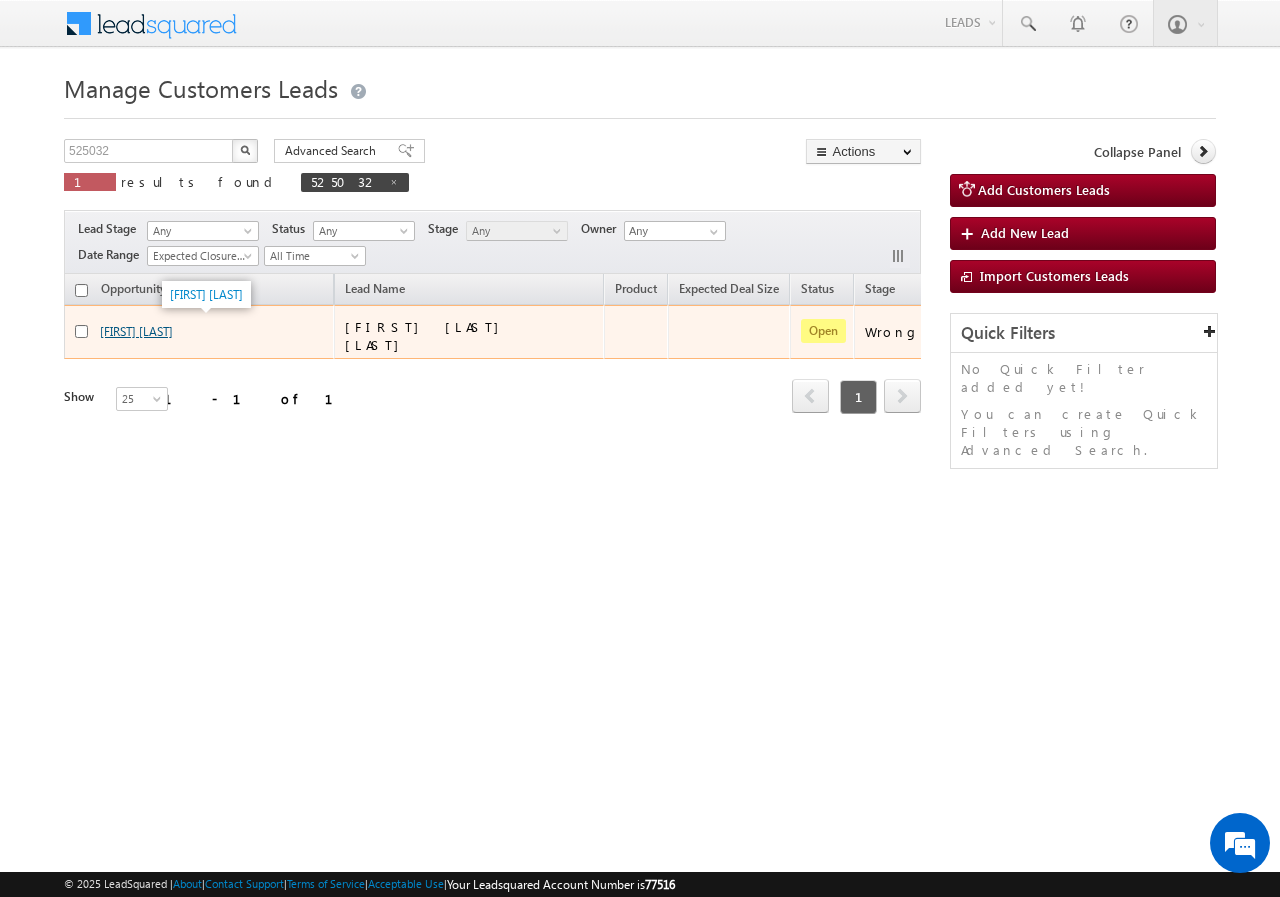 click on "[LAST]" at bounding box center (136, 331) 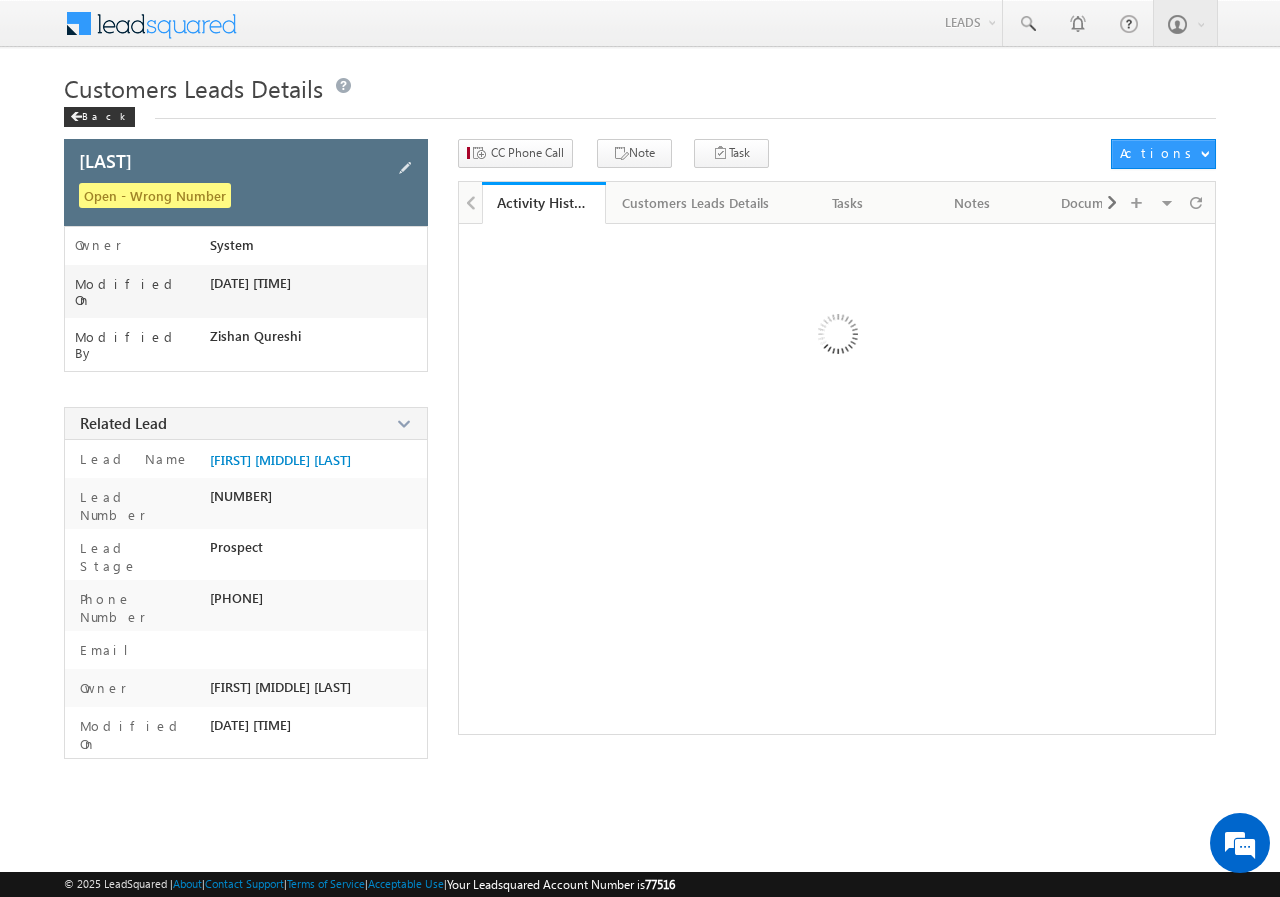 scroll, scrollTop: 0, scrollLeft: 0, axis: both 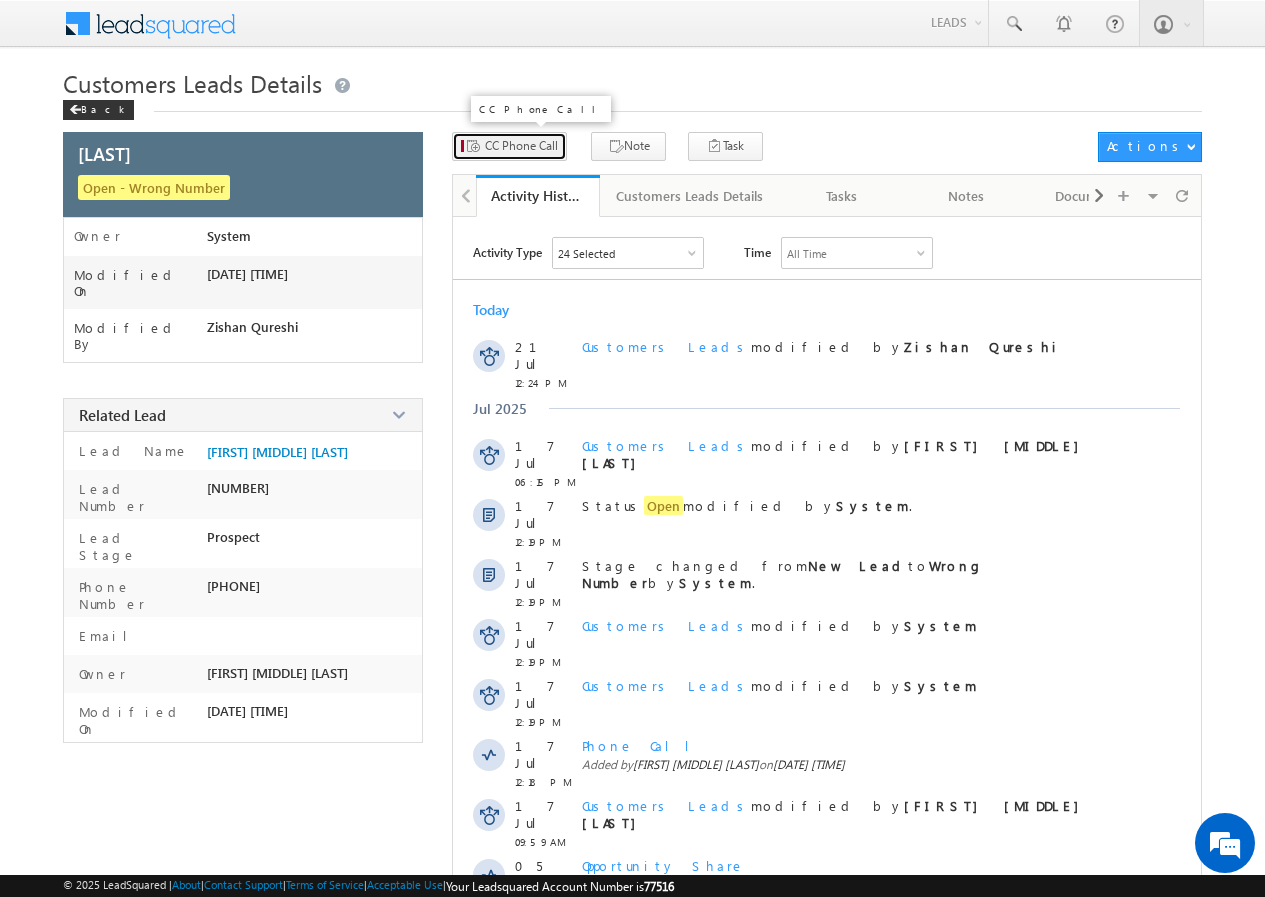 click on "CC Phone Call" at bounding box center [521, 146] 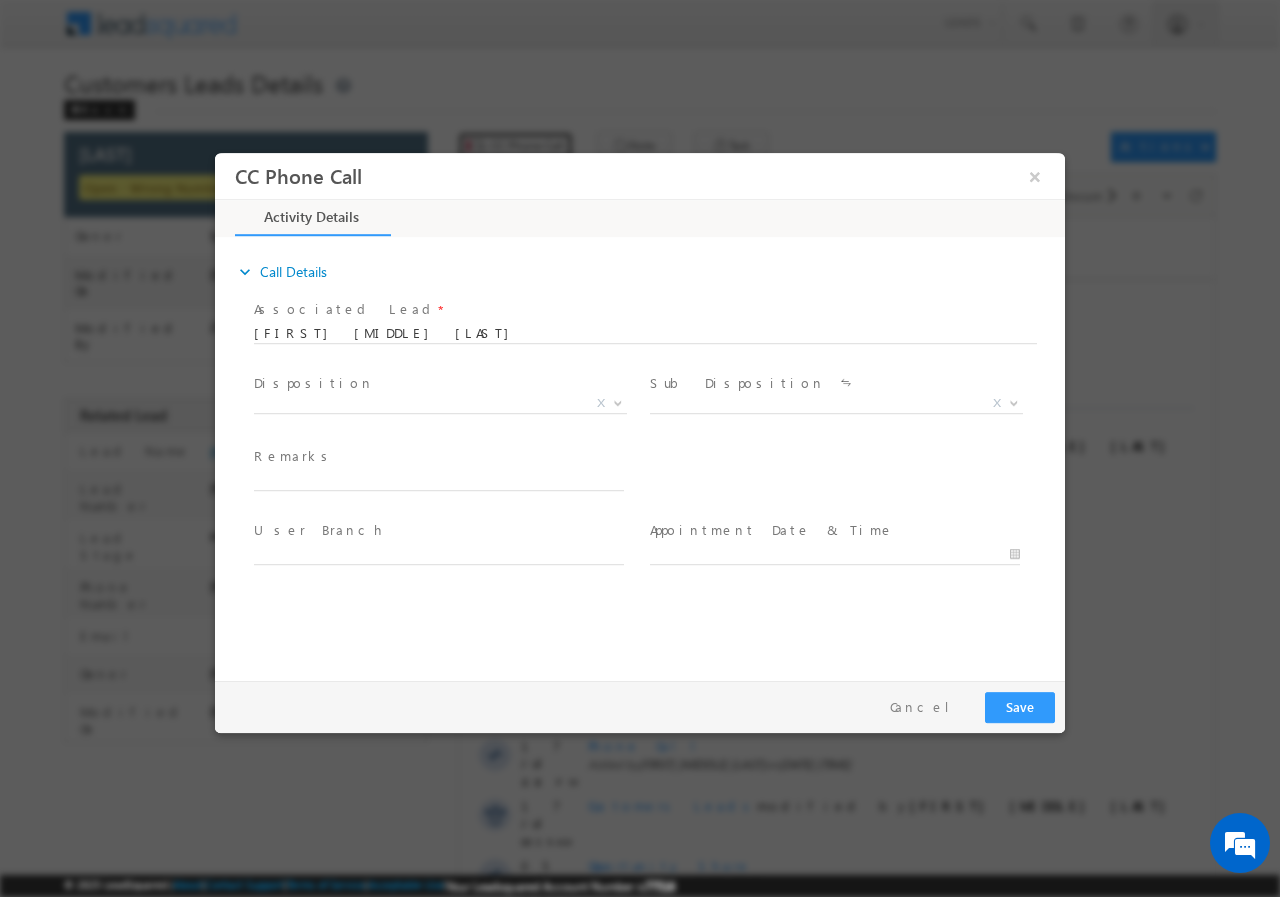 scroll, scrollTop: 0, scrollLeft: 0, axis: both 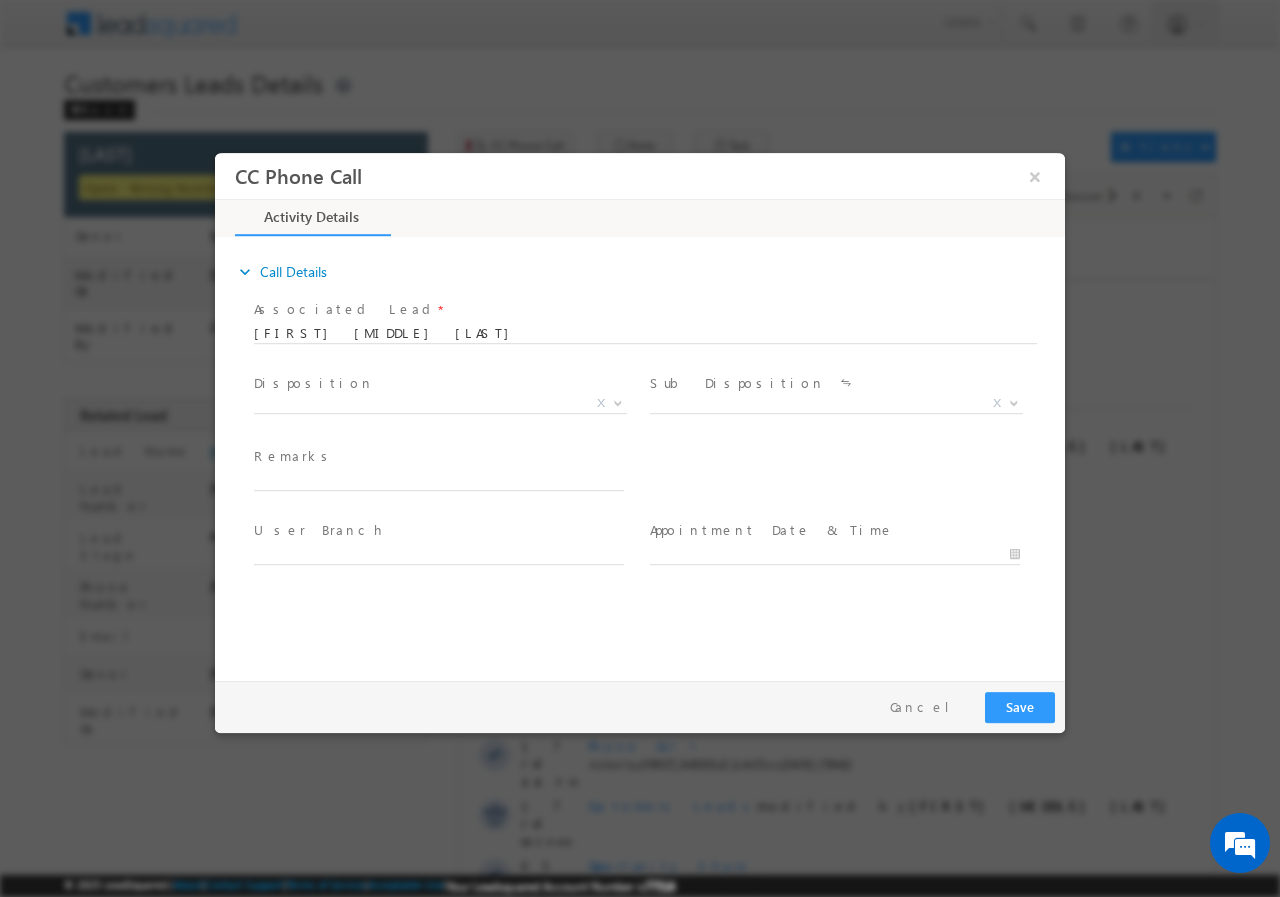 click at bounding box center (627, 353) 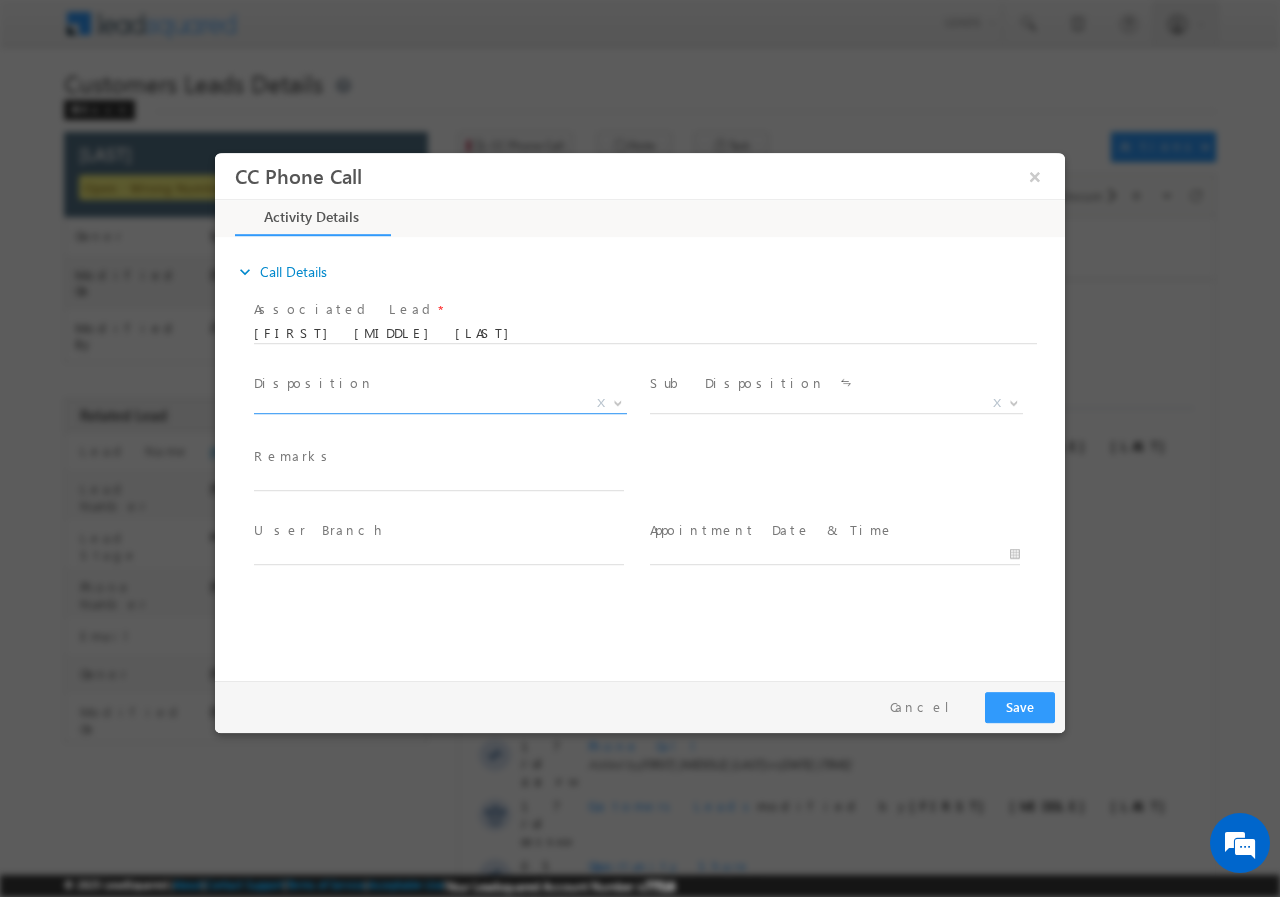 click on "X" at bounding box center (440, 403) 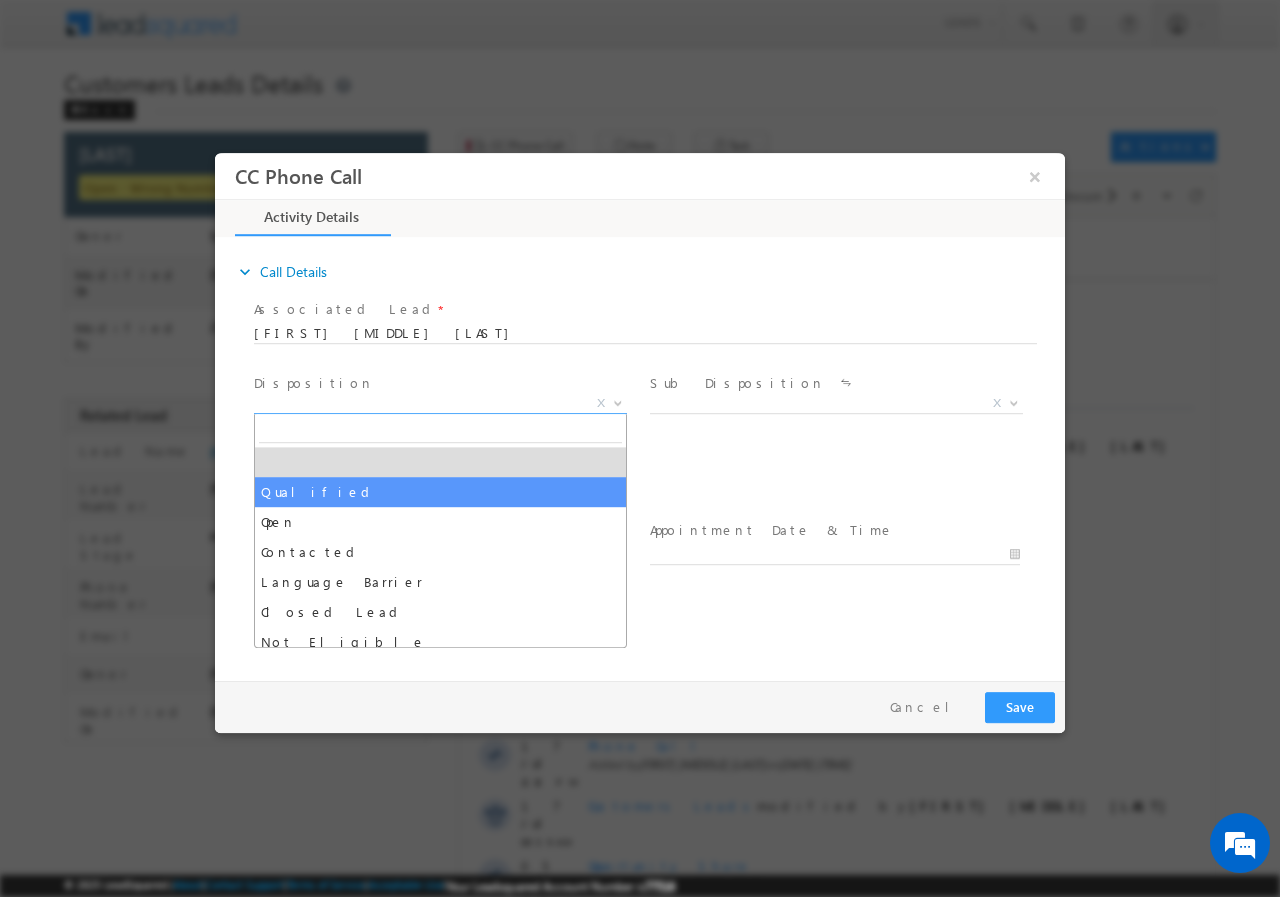 select on "Qualified" 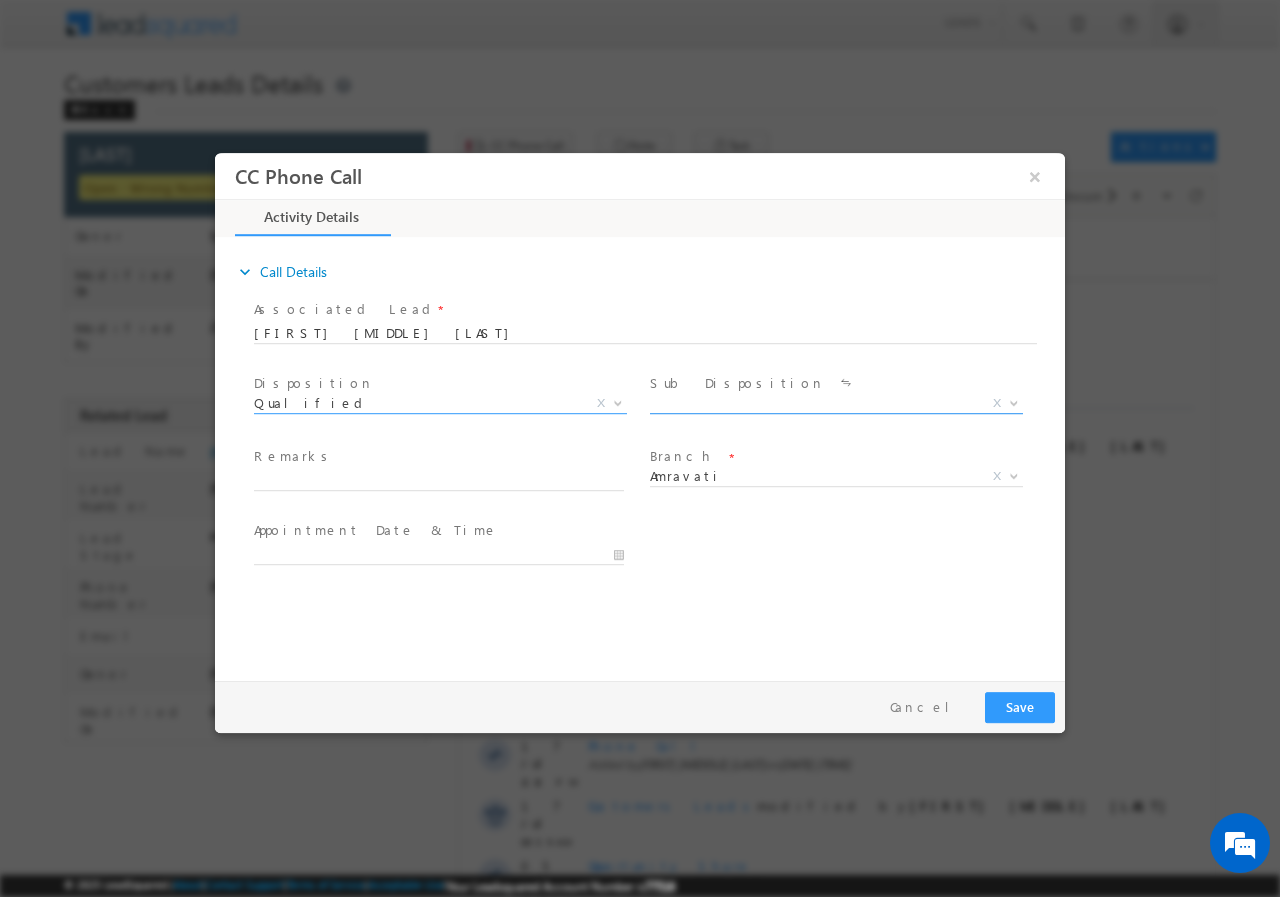 click on "X" at bounding box center (836, 403) 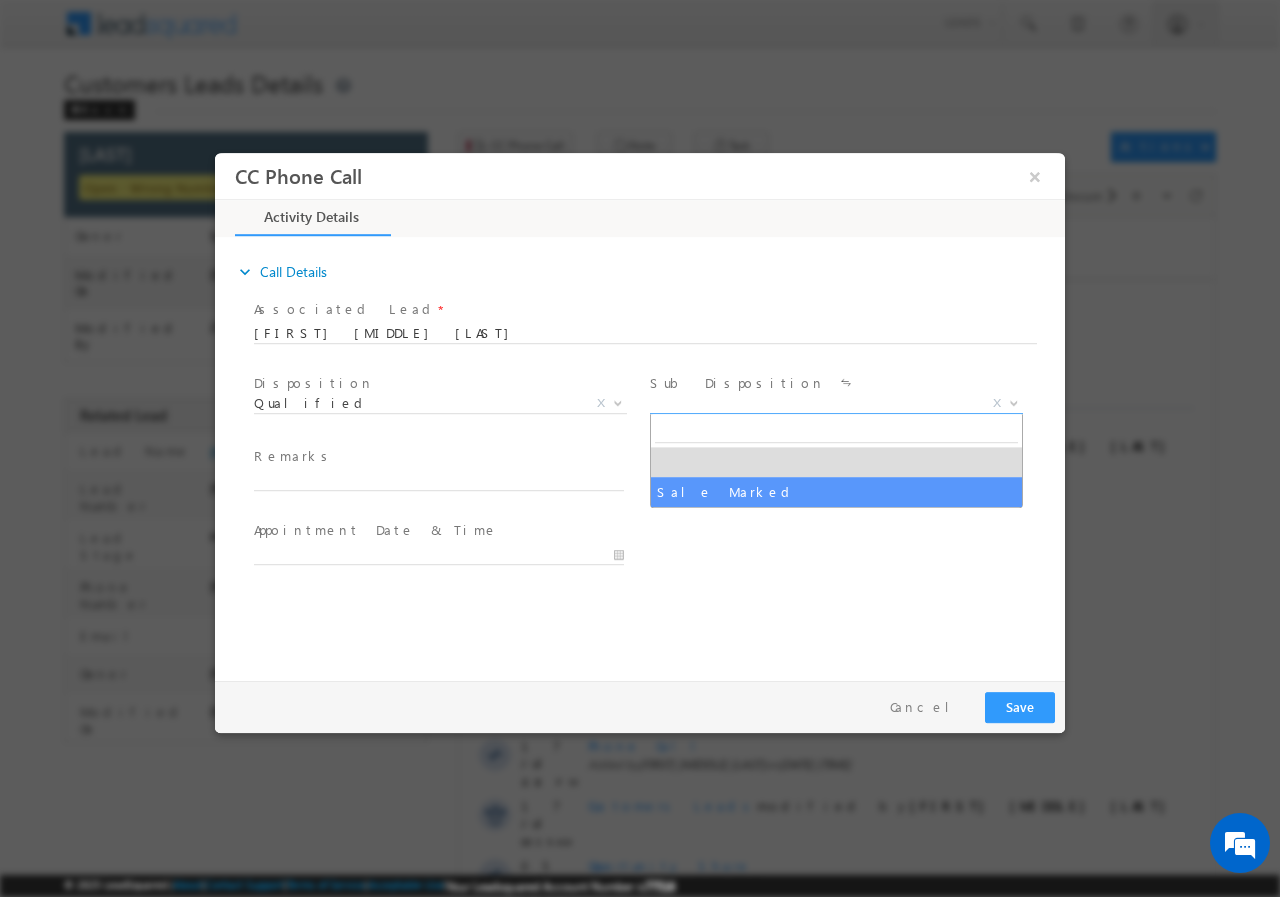 select on "Sale Marked" 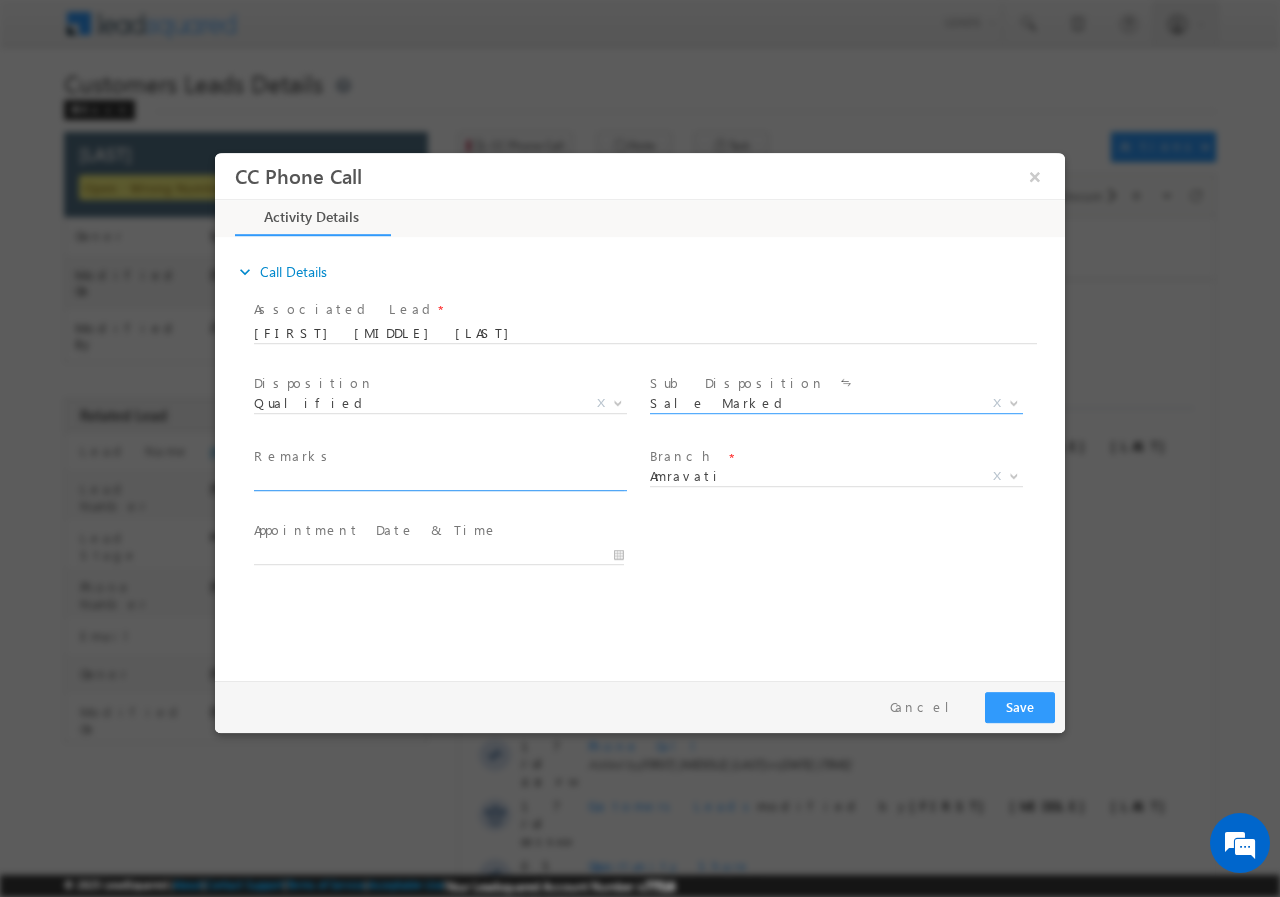scroll, scrollTop: 0, scrollLeft: 0, axis: both 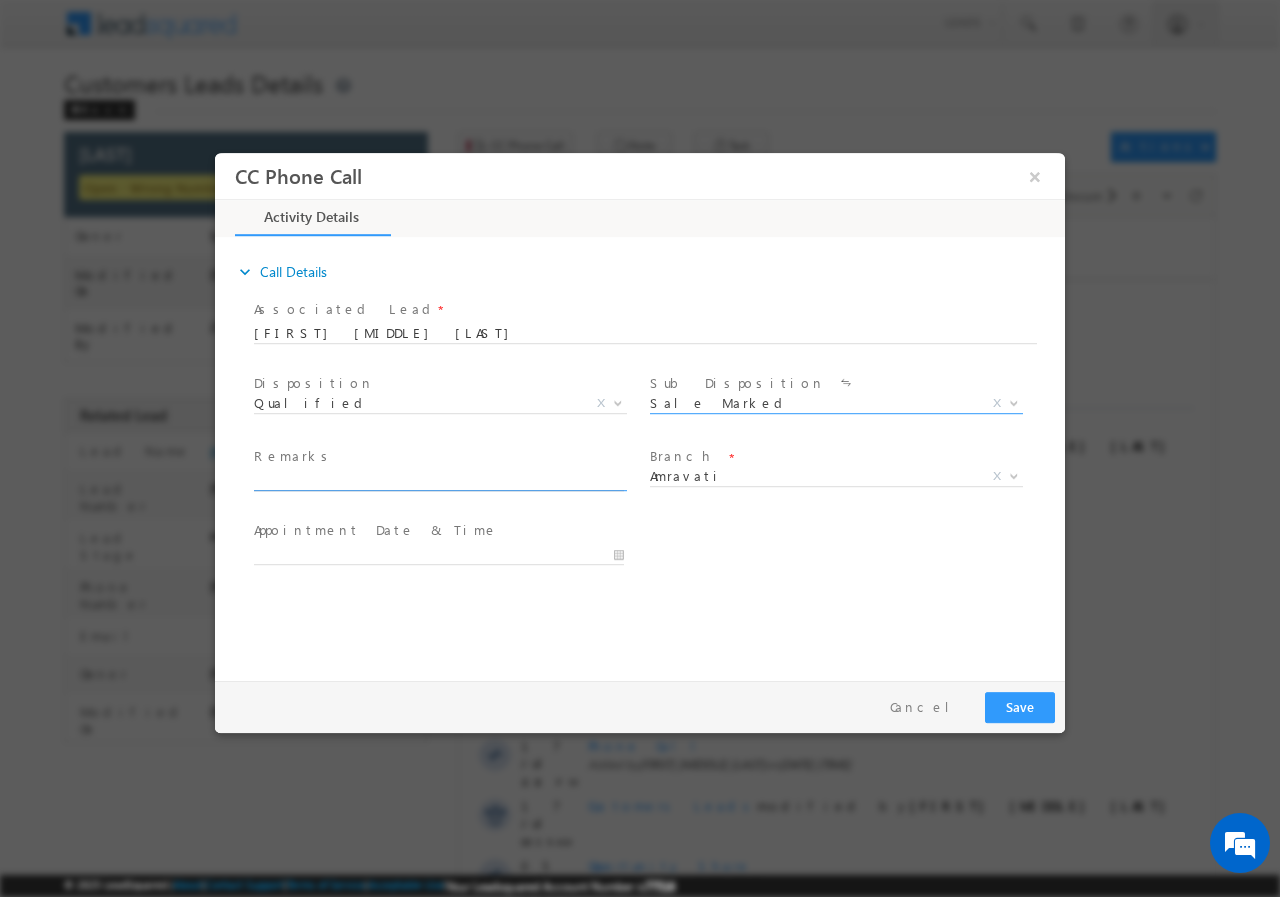 click at bounding box center (439, 480) 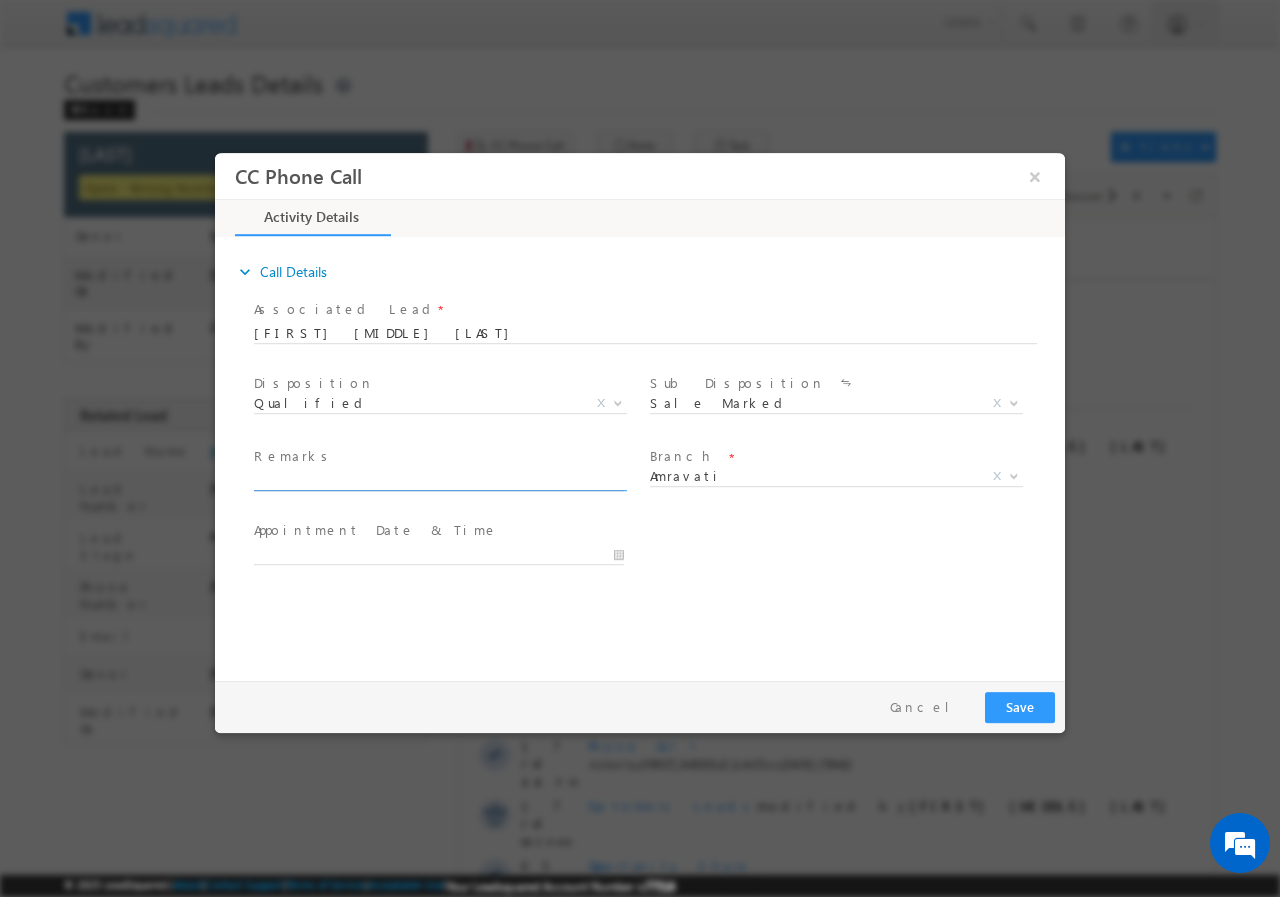 paste on "525032// VB_Know_More//Zaffar Khan// 9604359486// RENOVATION// LOAN REQ-5L// SALARY -9K//AGE- 70// CO-APP-BABLU(SON)-SELF EMP- 21K//AGE-40// 444601- AMRAVATI// Cx IS READY TO MEET  TODAY WILL VISIT TH" 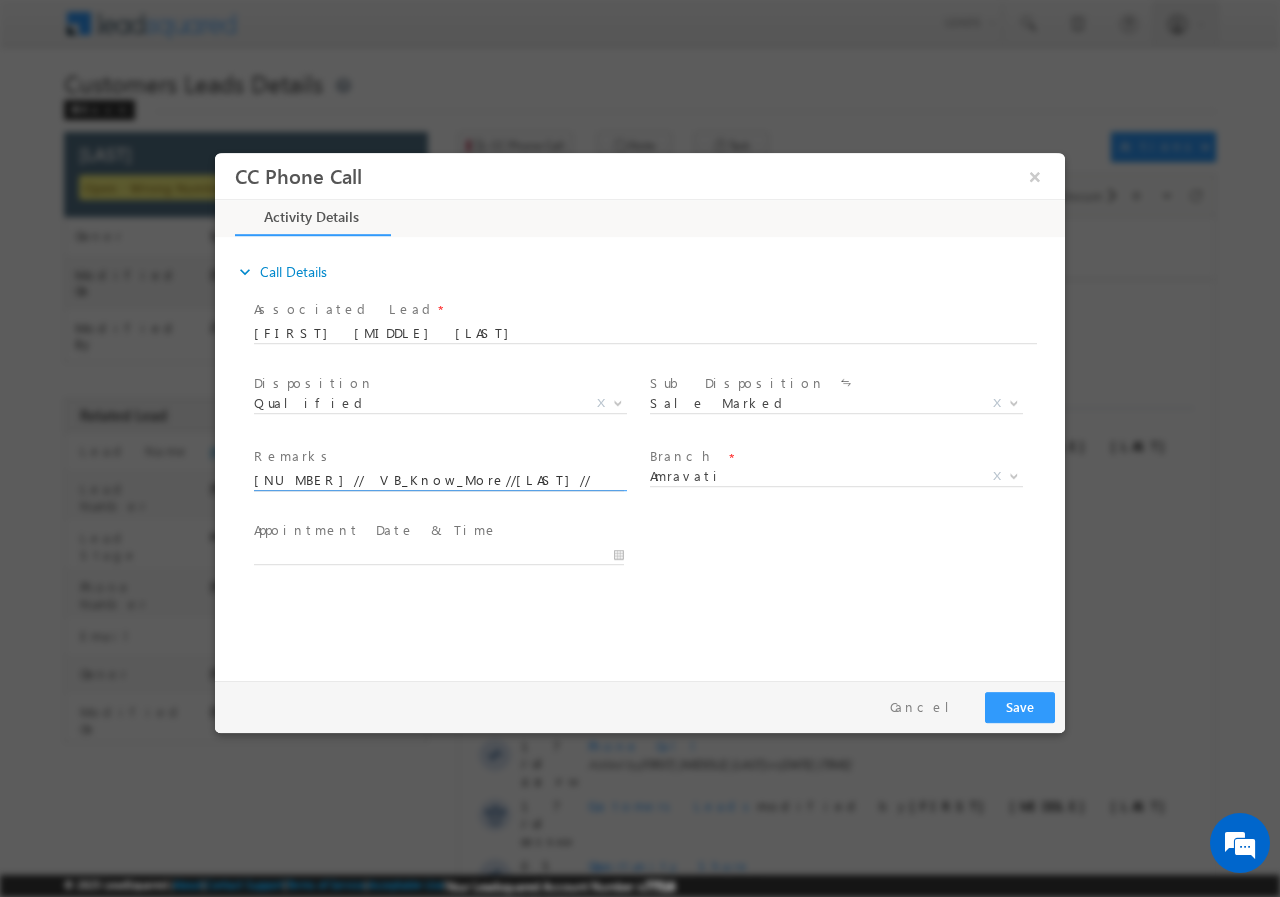 scroll, scrollTop: 0, scrollLeft: 957, axis: horizontal 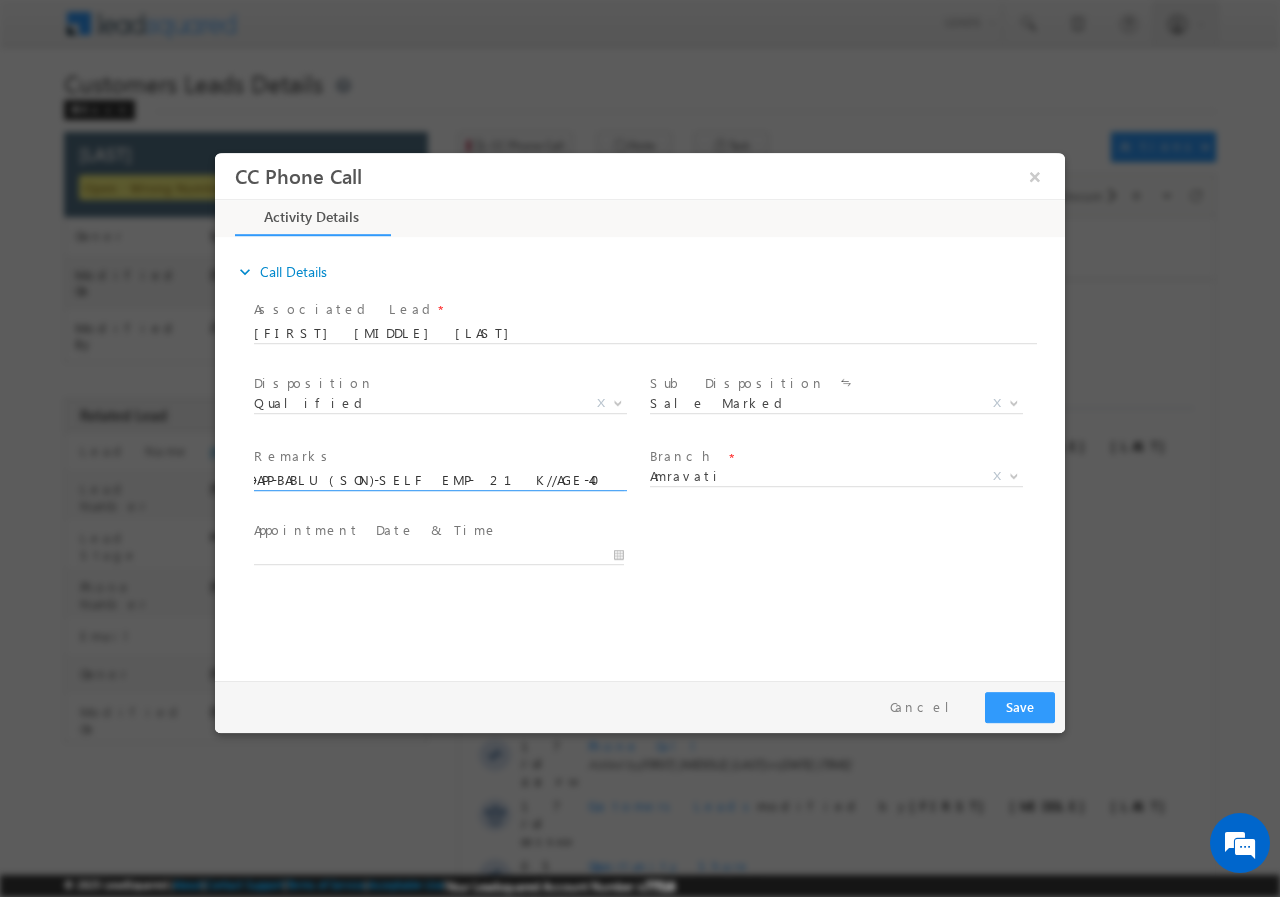 type on "525032// VB_Know_More//Zaffar Khan// 9604359486// RENOVATION// LOAN REQ-5L// SALARY -9K//AGE- 70// CO-APP-BABLU(SON)-SELF EMP- 21K//AGE-40// 444601- AMRAVATI// Cx IS READY TO MEET  TODAY WILL VISIT TH" 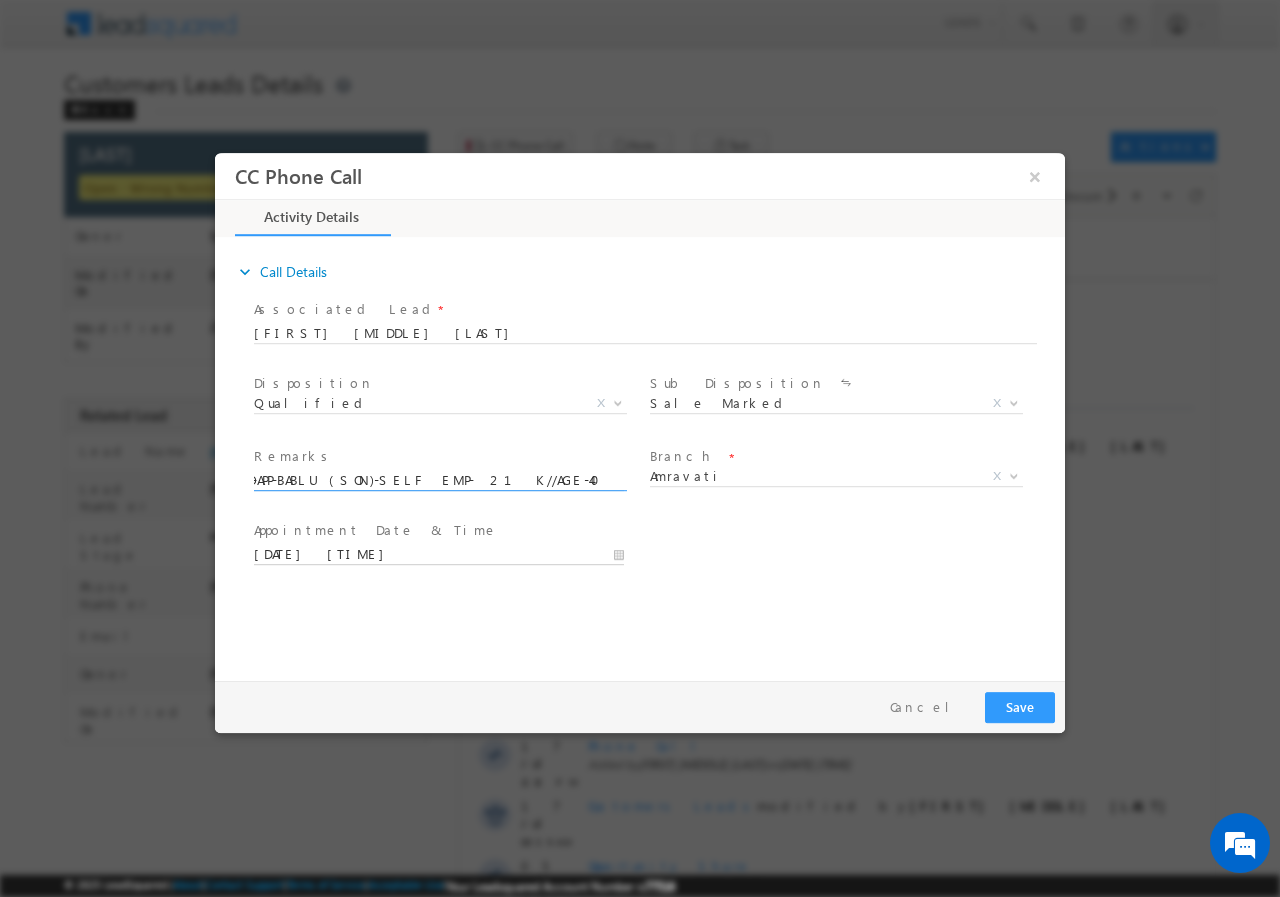 click on "07/21/2025 12:21 PM" at bounding box center (439, 554) 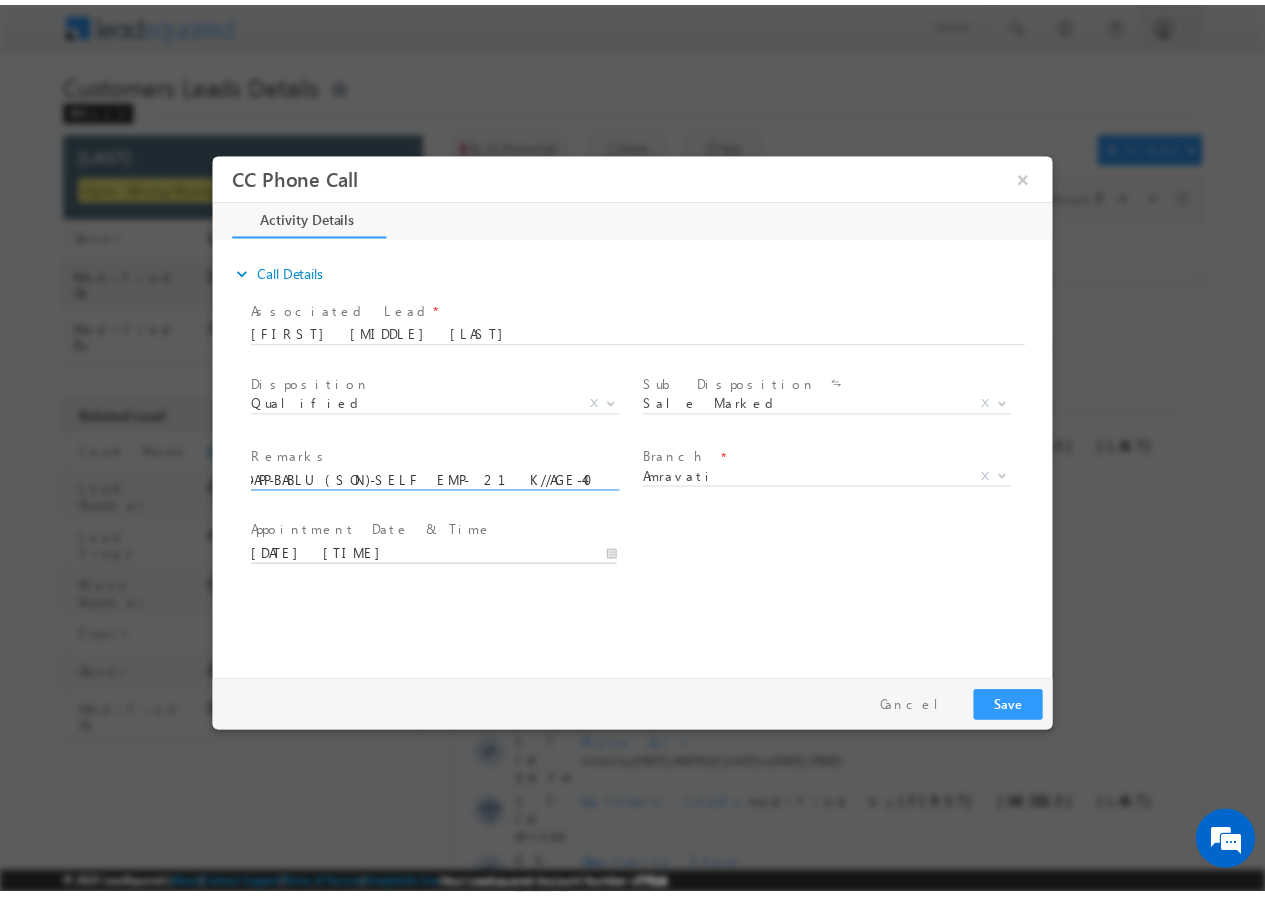 scroll, scrollTop: 0, scrollLeft: 0, axis: both 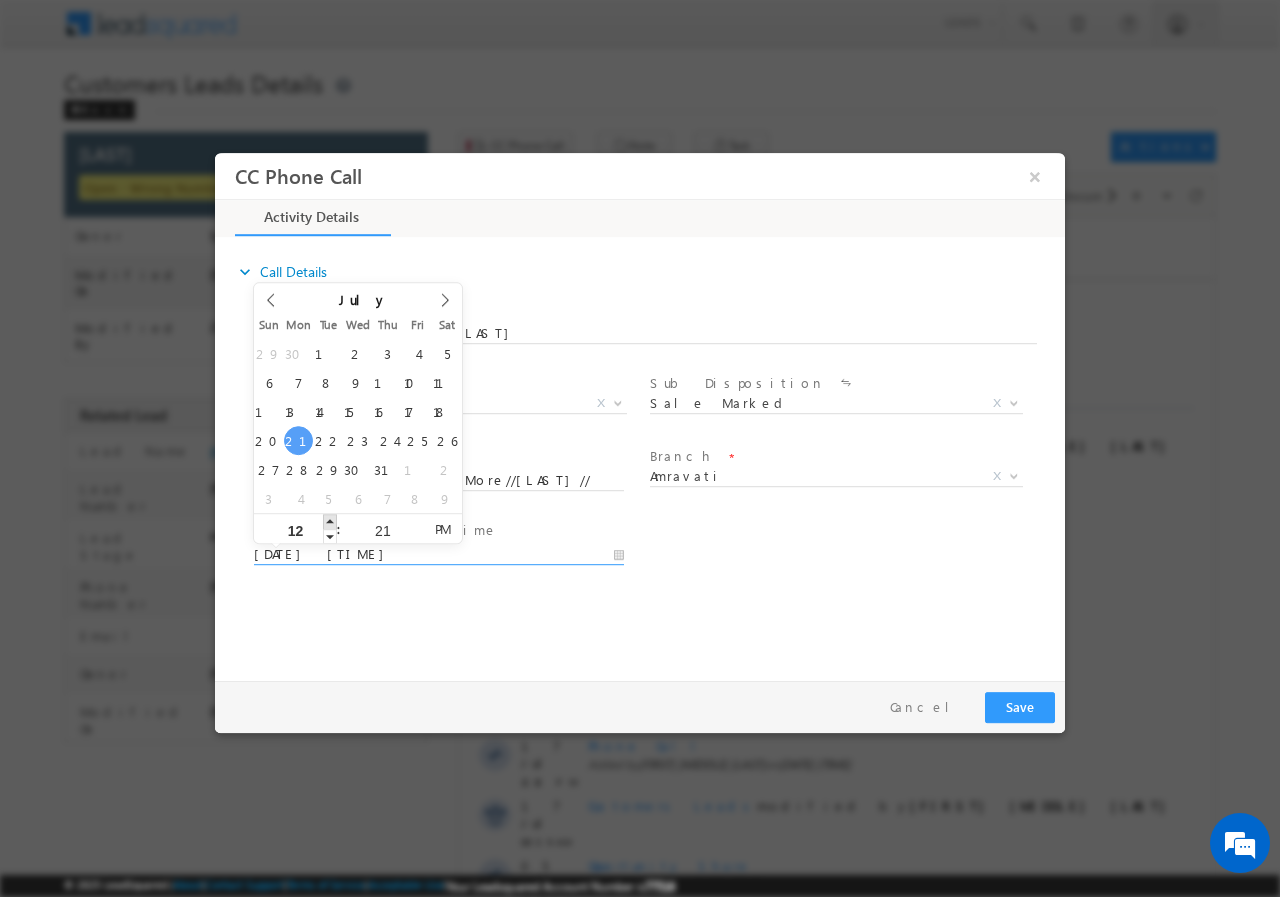 type on "07/21/2025 1:21 PM" 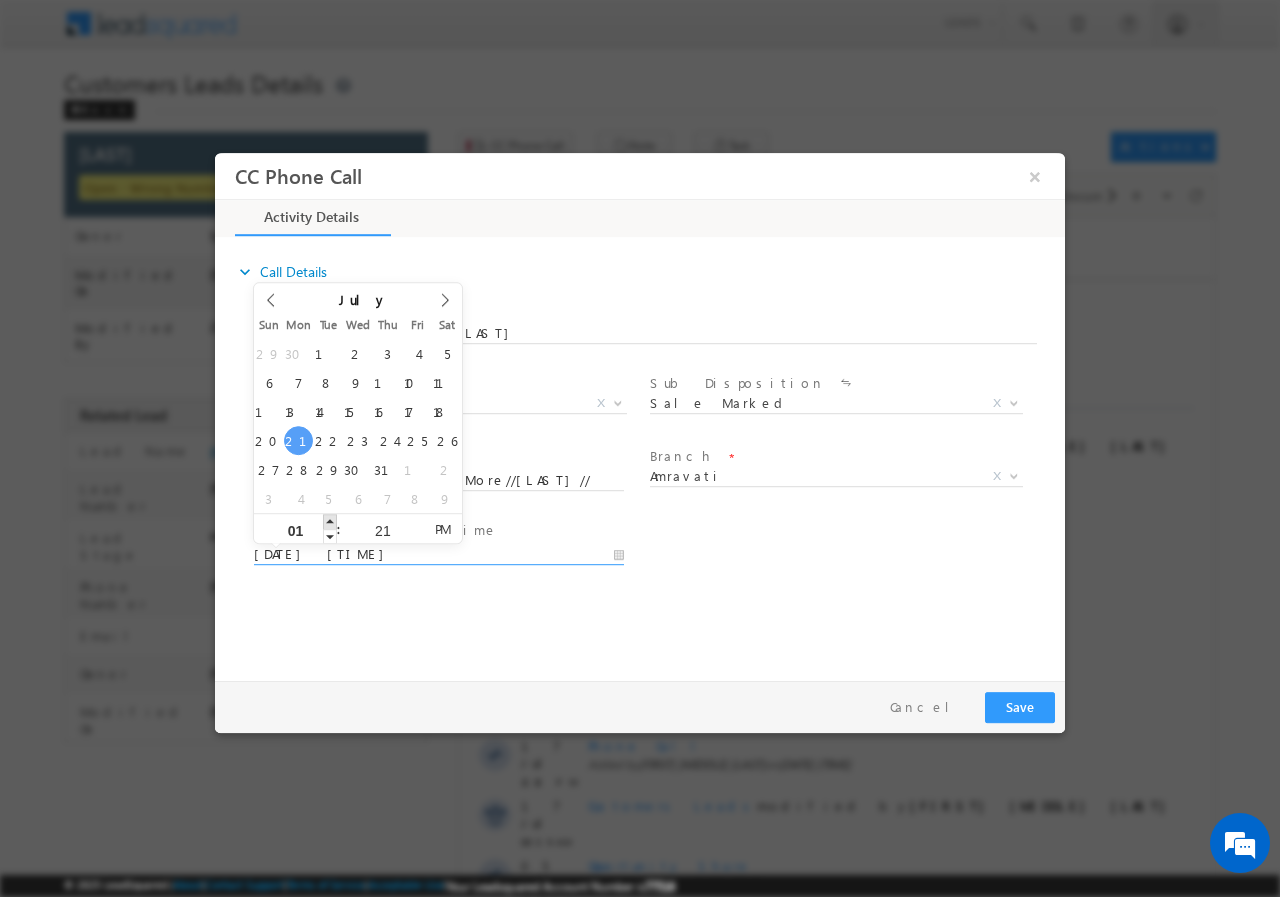 click at bounding box center (330, 520) 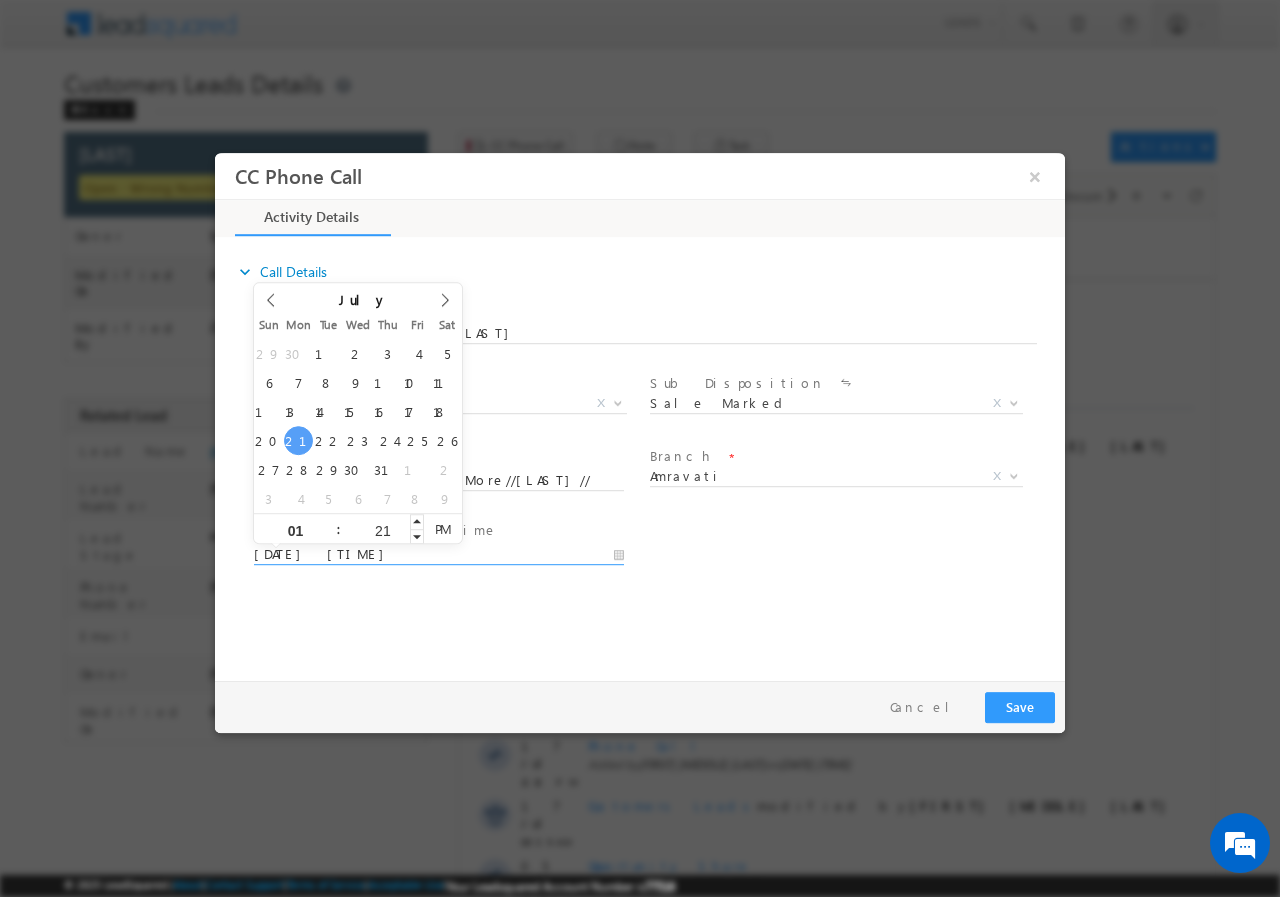 click on "21" at bounding box center [382, 529] 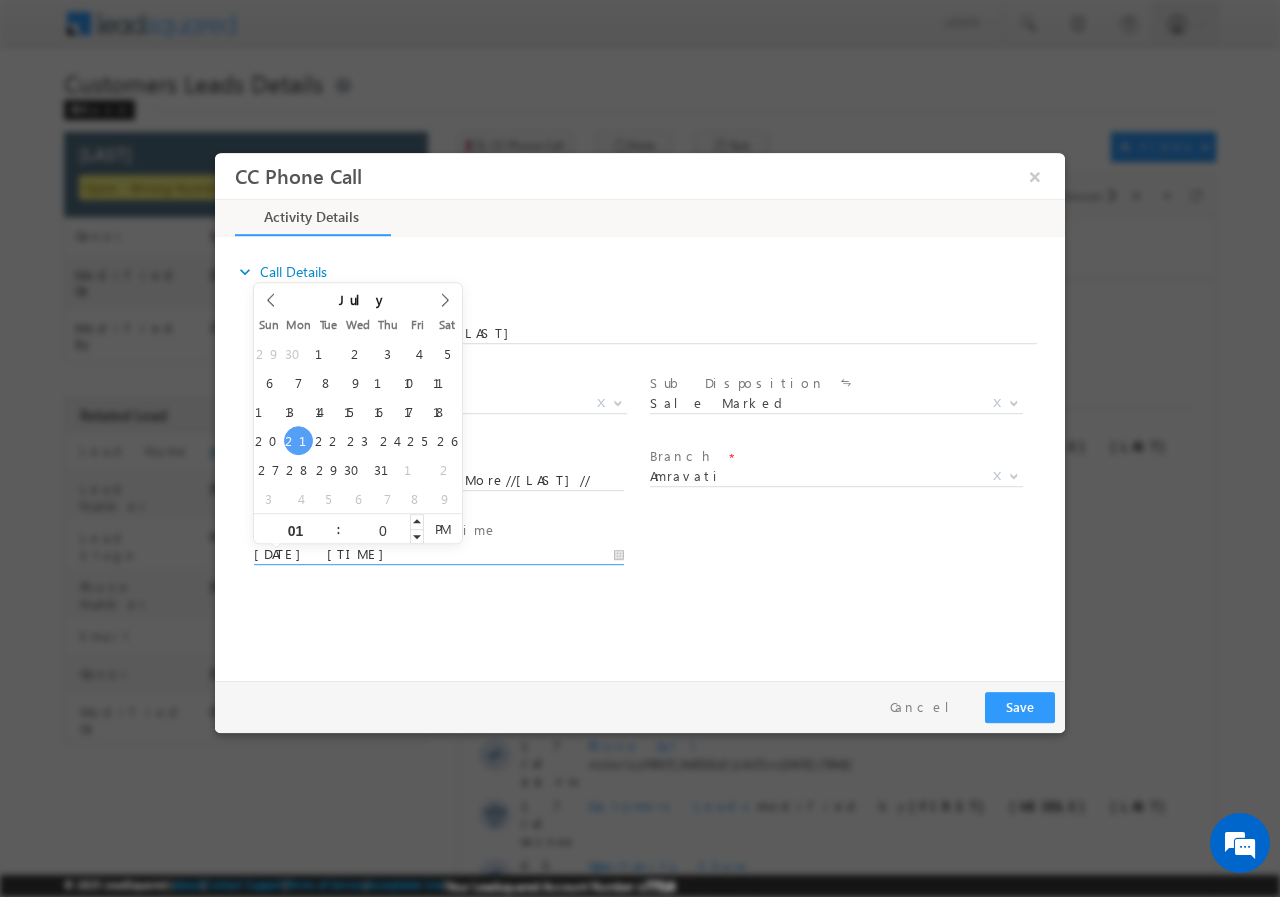 type on "00" 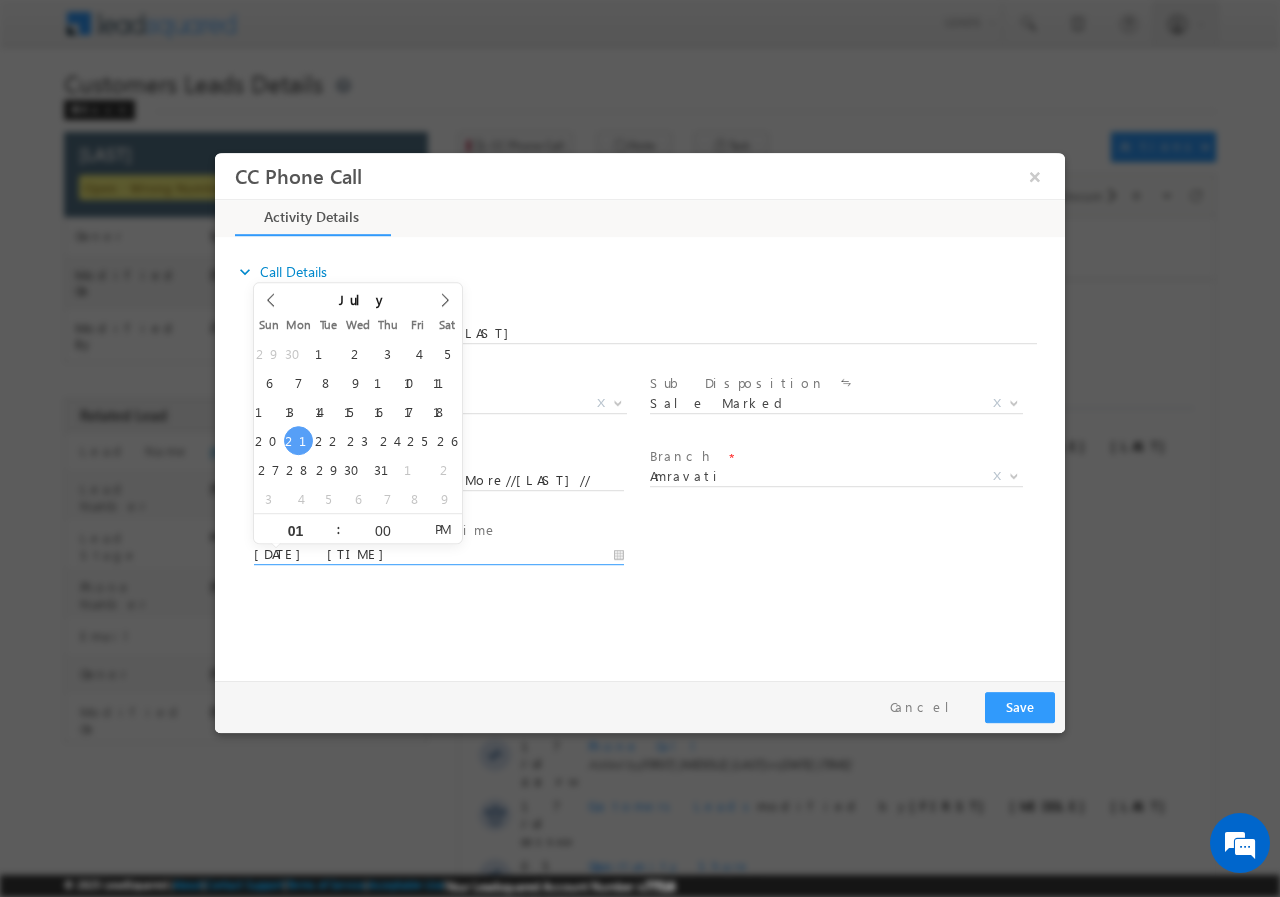 type on "07/21/2025 1:00 PM" 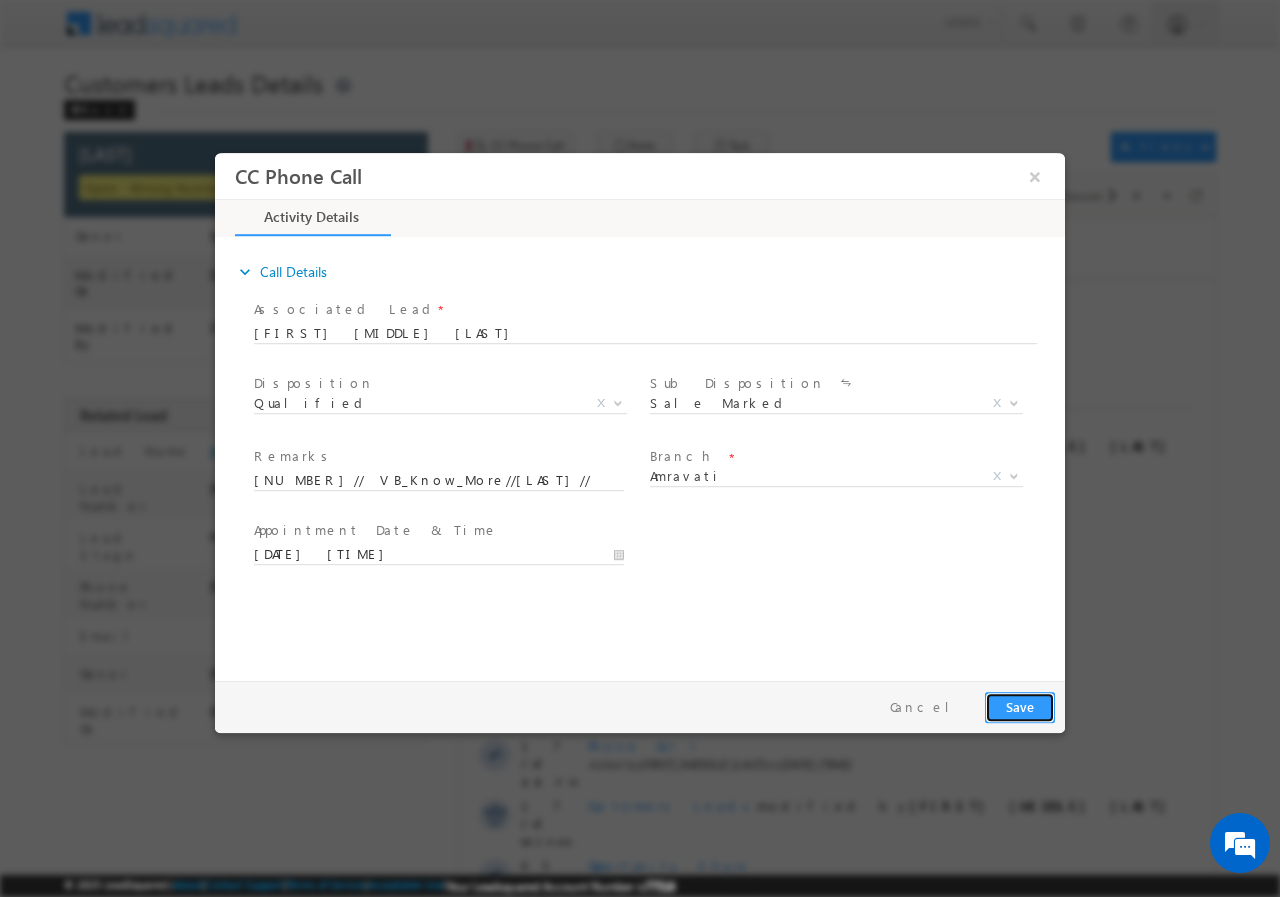 click on "Save" at bounding box center (1020, 706) 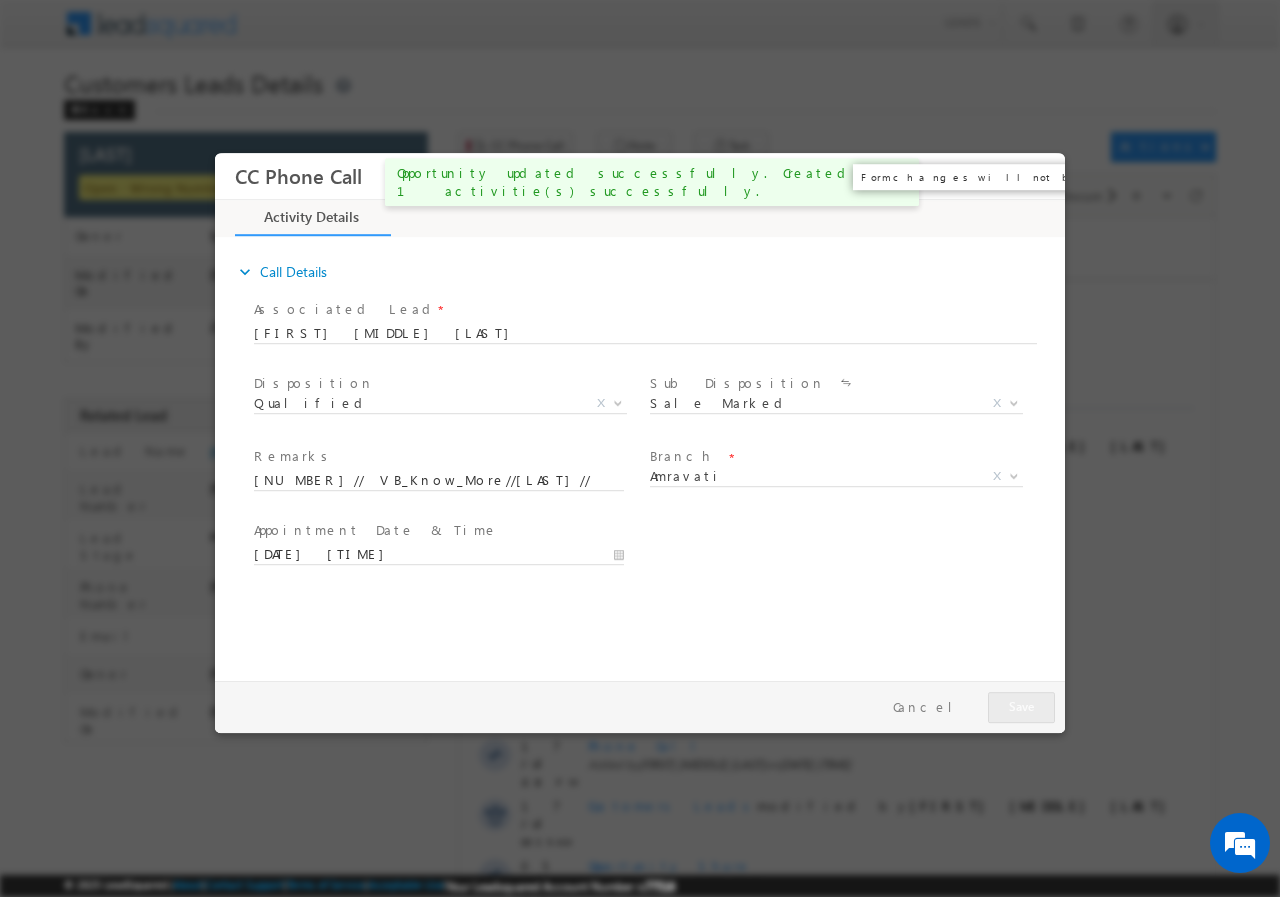 click on "×" at bounding box center [1035, 175] 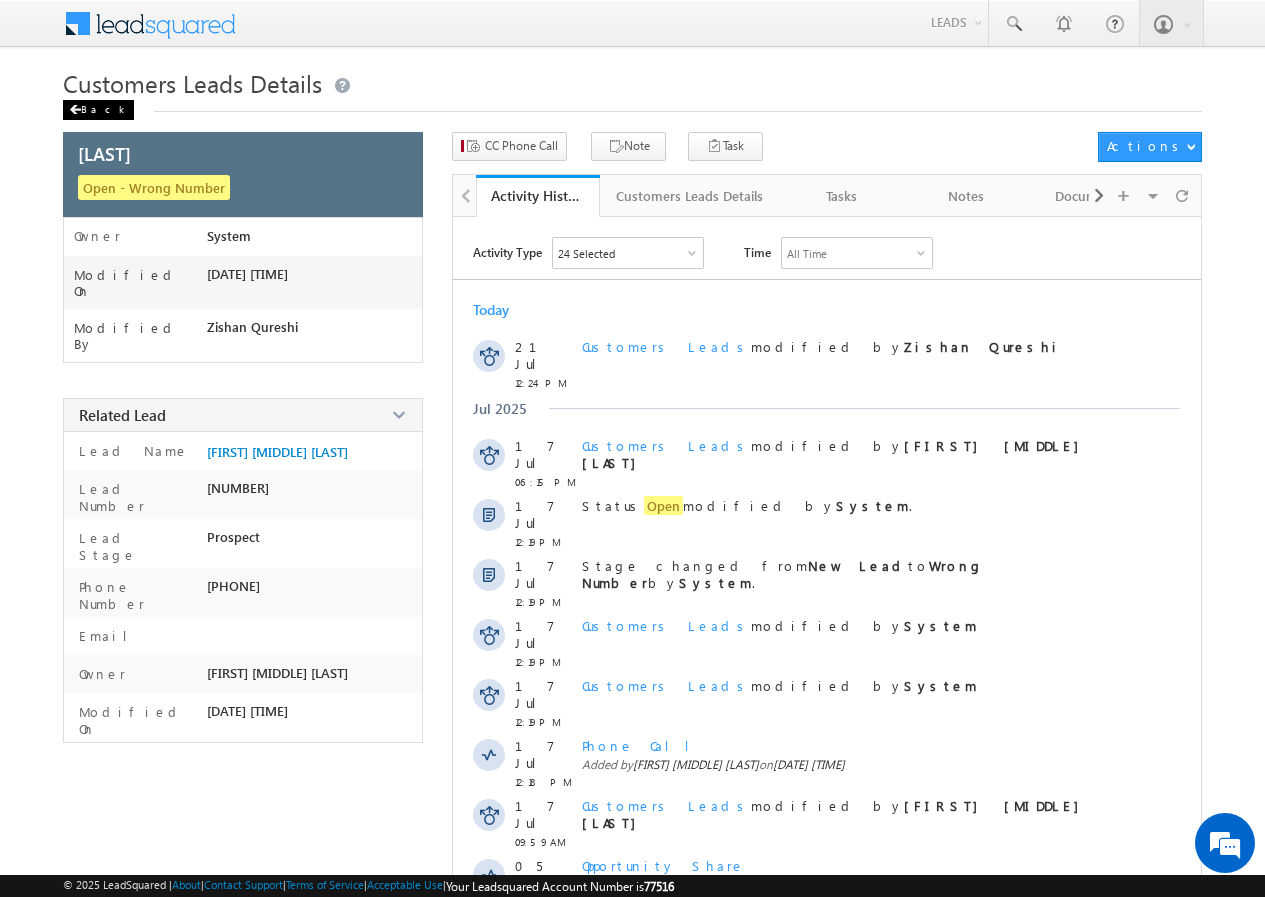 click on "Back" at bounding box center [98, 110] 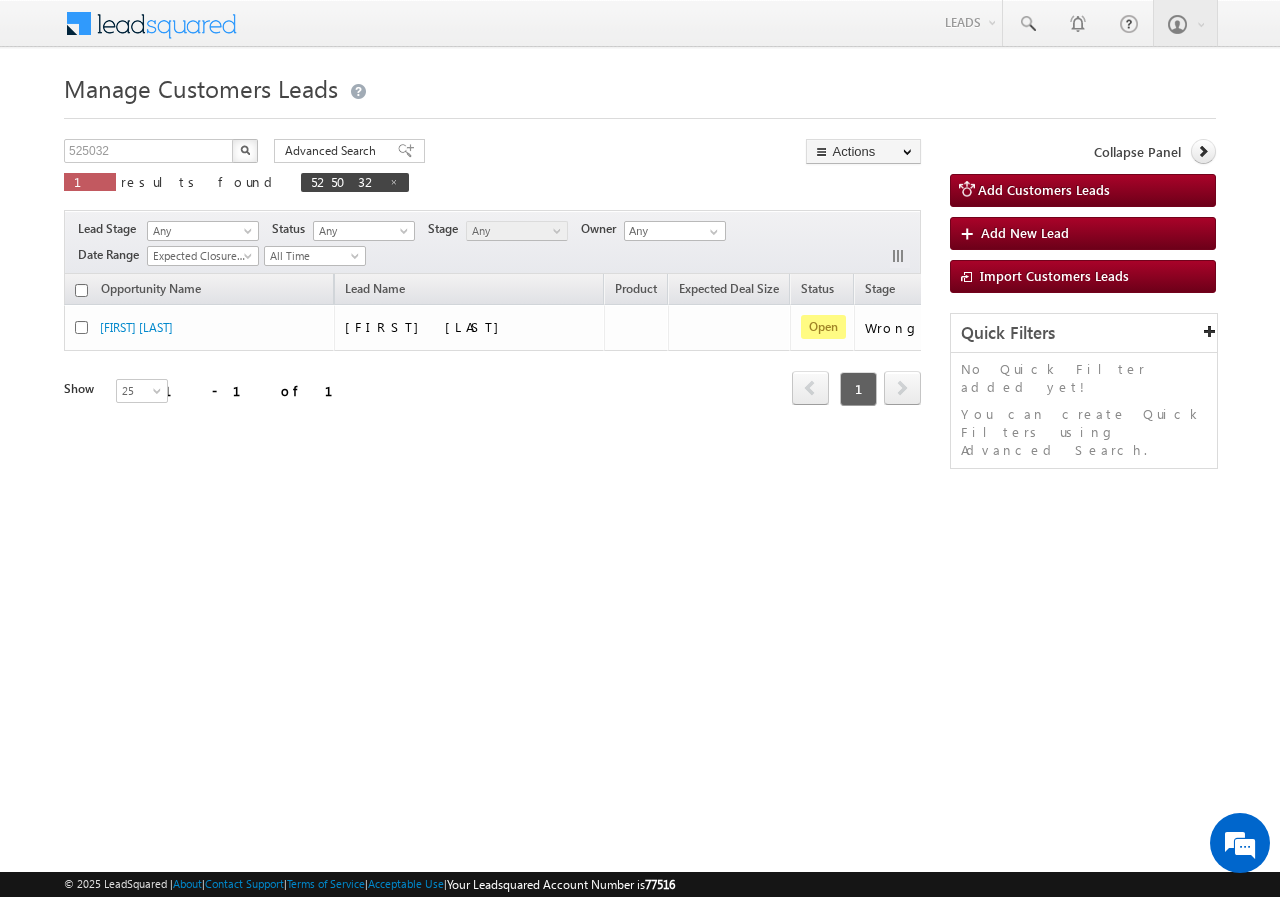 scroll, scrollTop: 0, scrollLeft: 0, axis: both 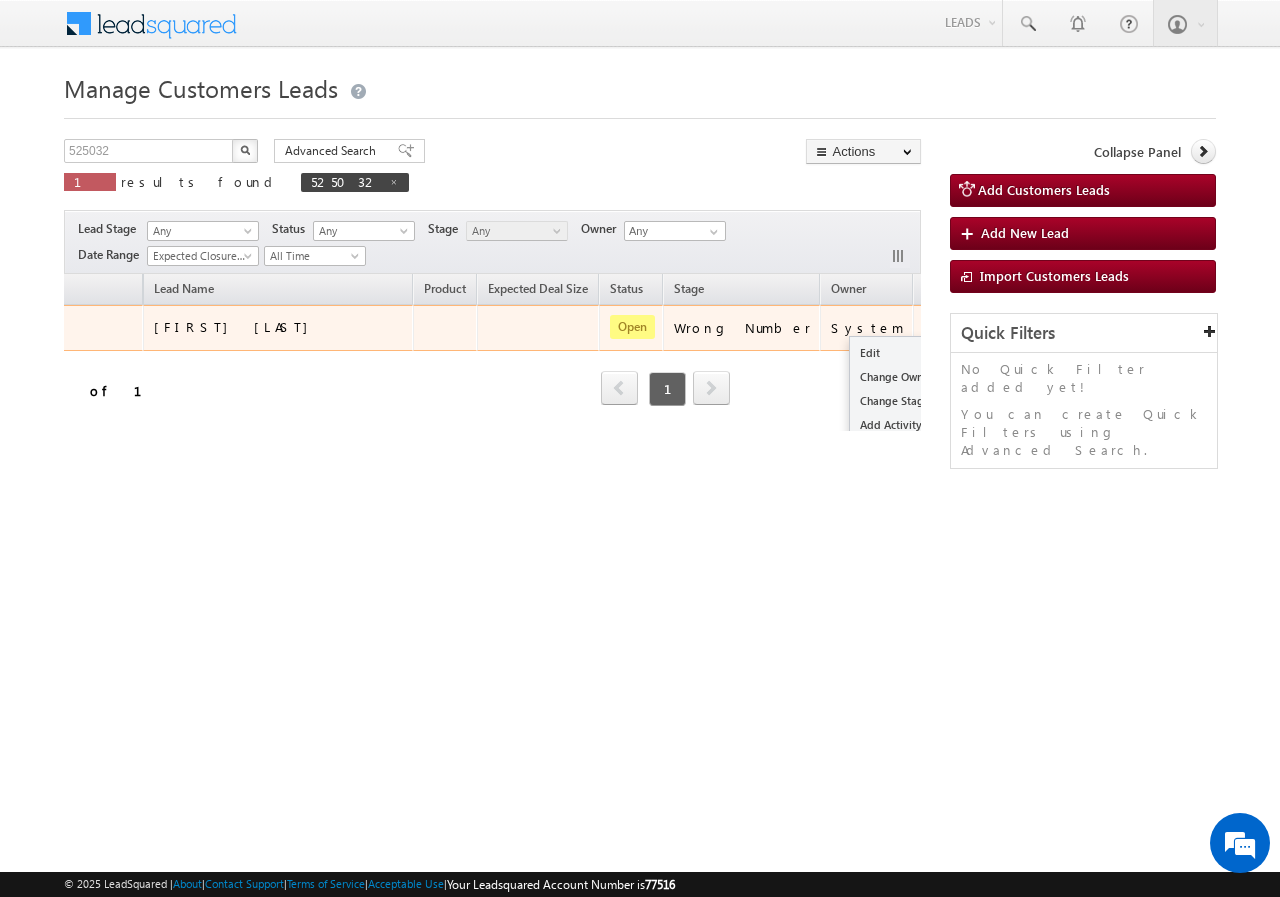 click at bounding box center [940, 327] 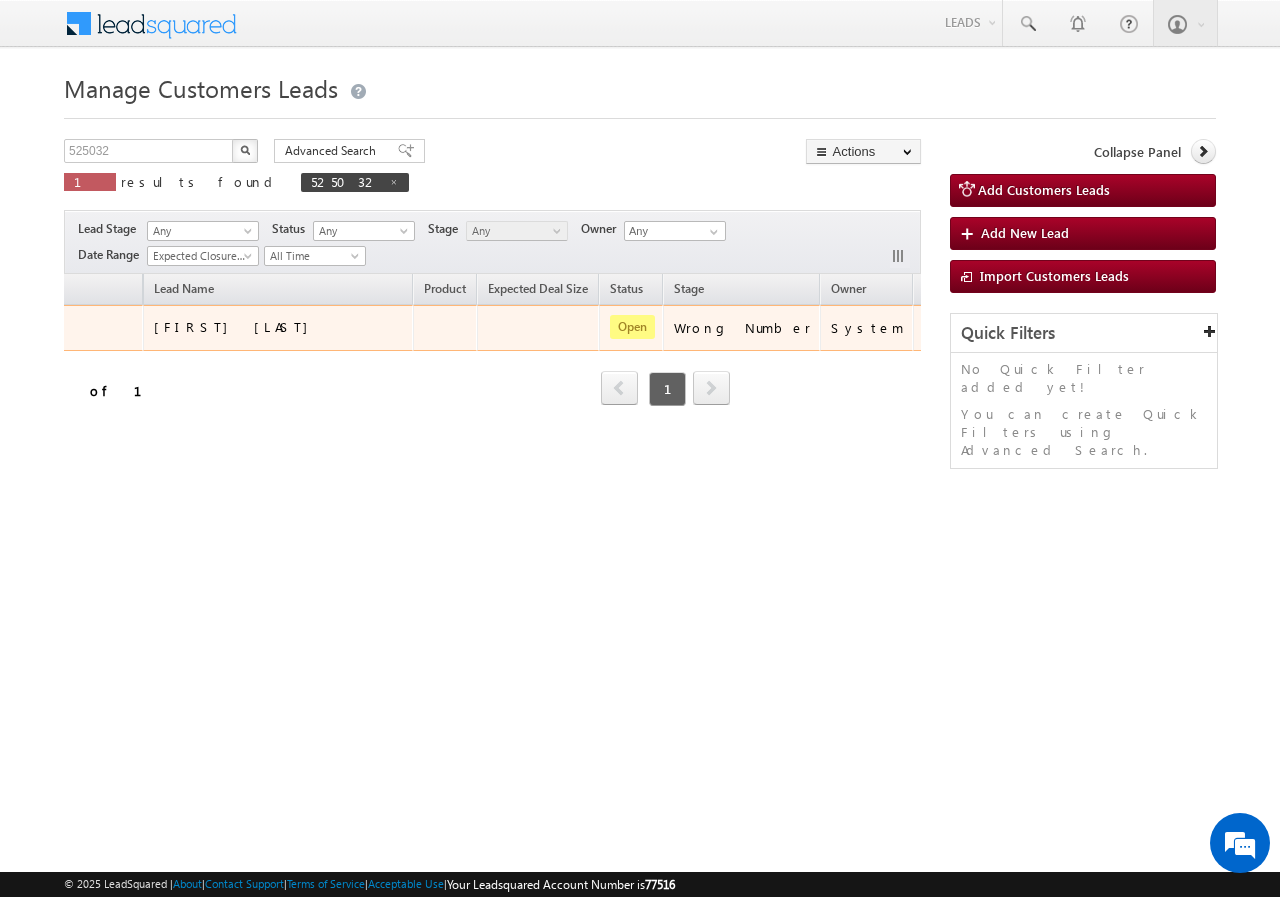 click on "System" at bounding box center (866, 328) 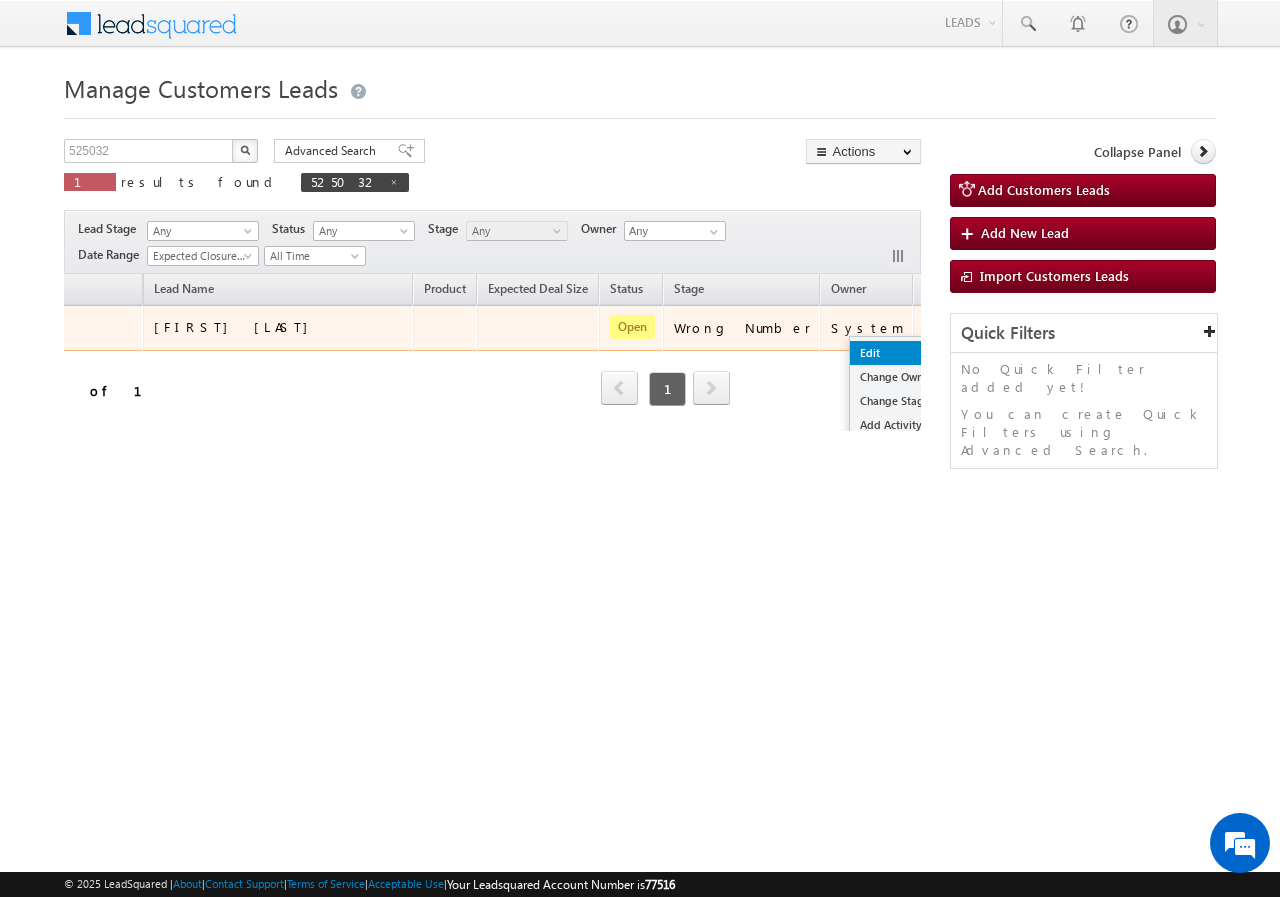 click on "Edit" at bounding box center [900, 353] 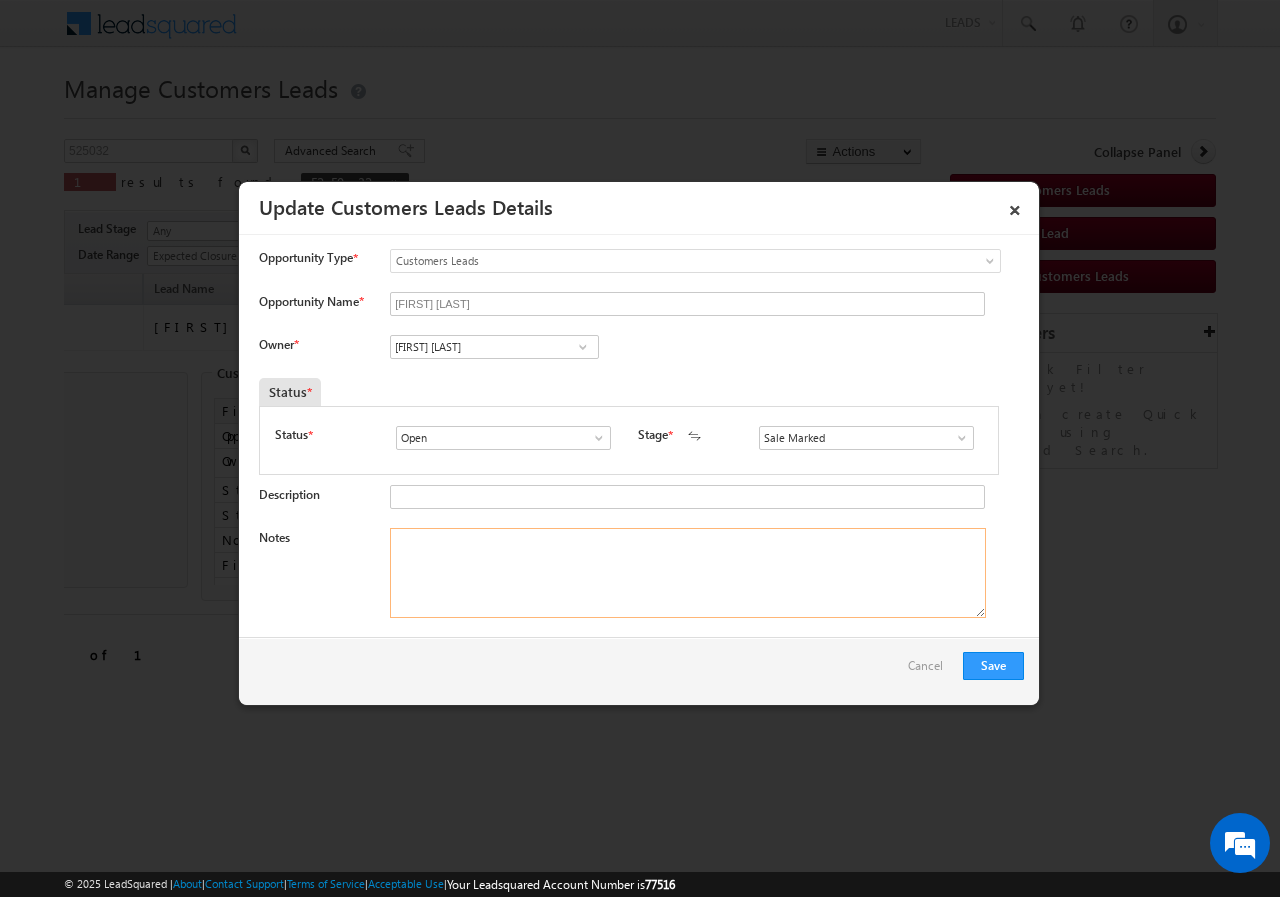 click on "Notes" at bounding box center [688, 573] 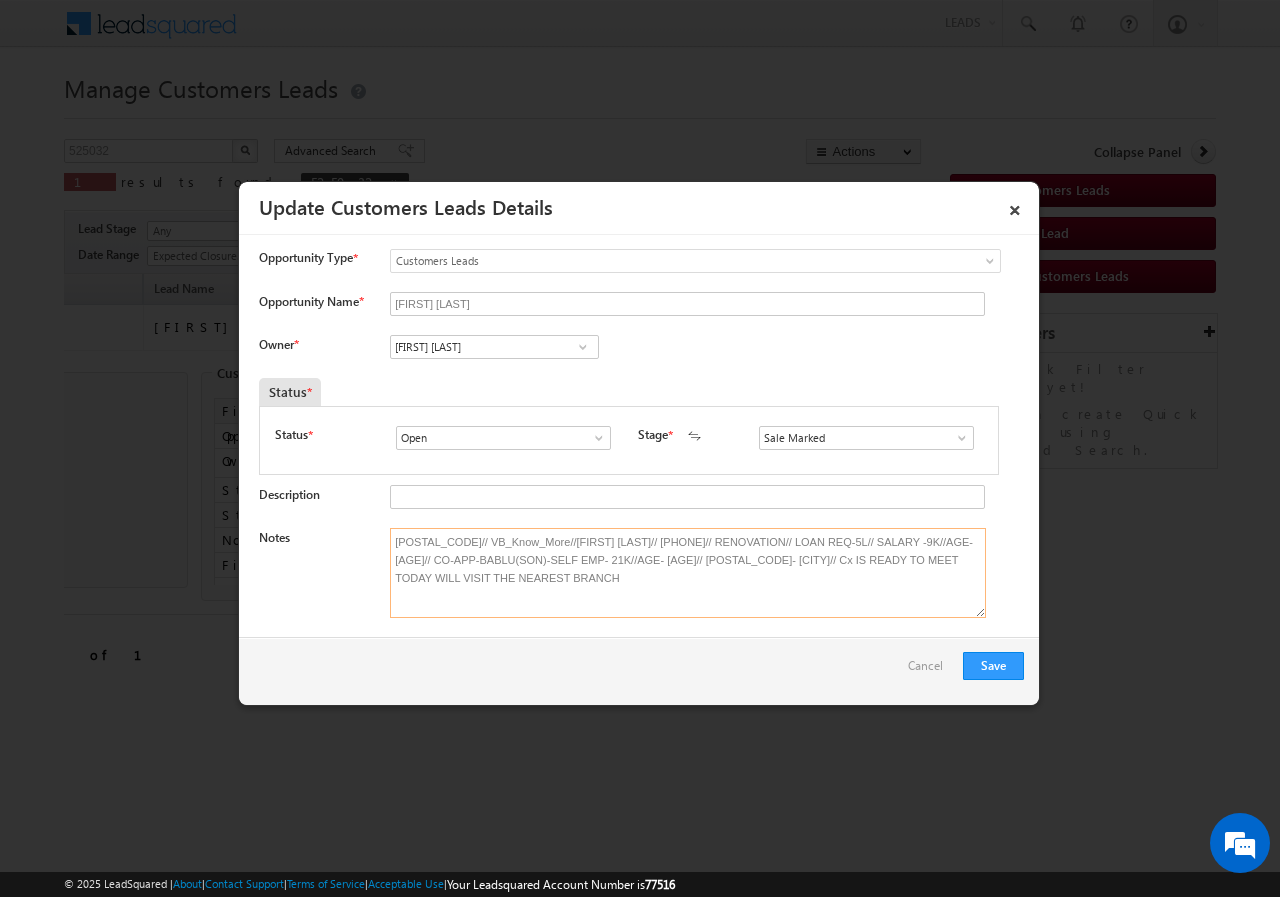 type on "[POSTAL_CODE]// VB_Know_More//[FIRST] [LAST]// [PHONE]// RENOVATION// LOAN REQ-5L// SALARY -9K//AGE- [AGE]// CO-APP-BABLU(SON)-SELF EMP- 21K//AGE- [AGE]// [POSTAL_CODE]- [CITY]// Cx IS READY TO MEET  TODAY WILL VISIT THE NEAREST BRANCH" 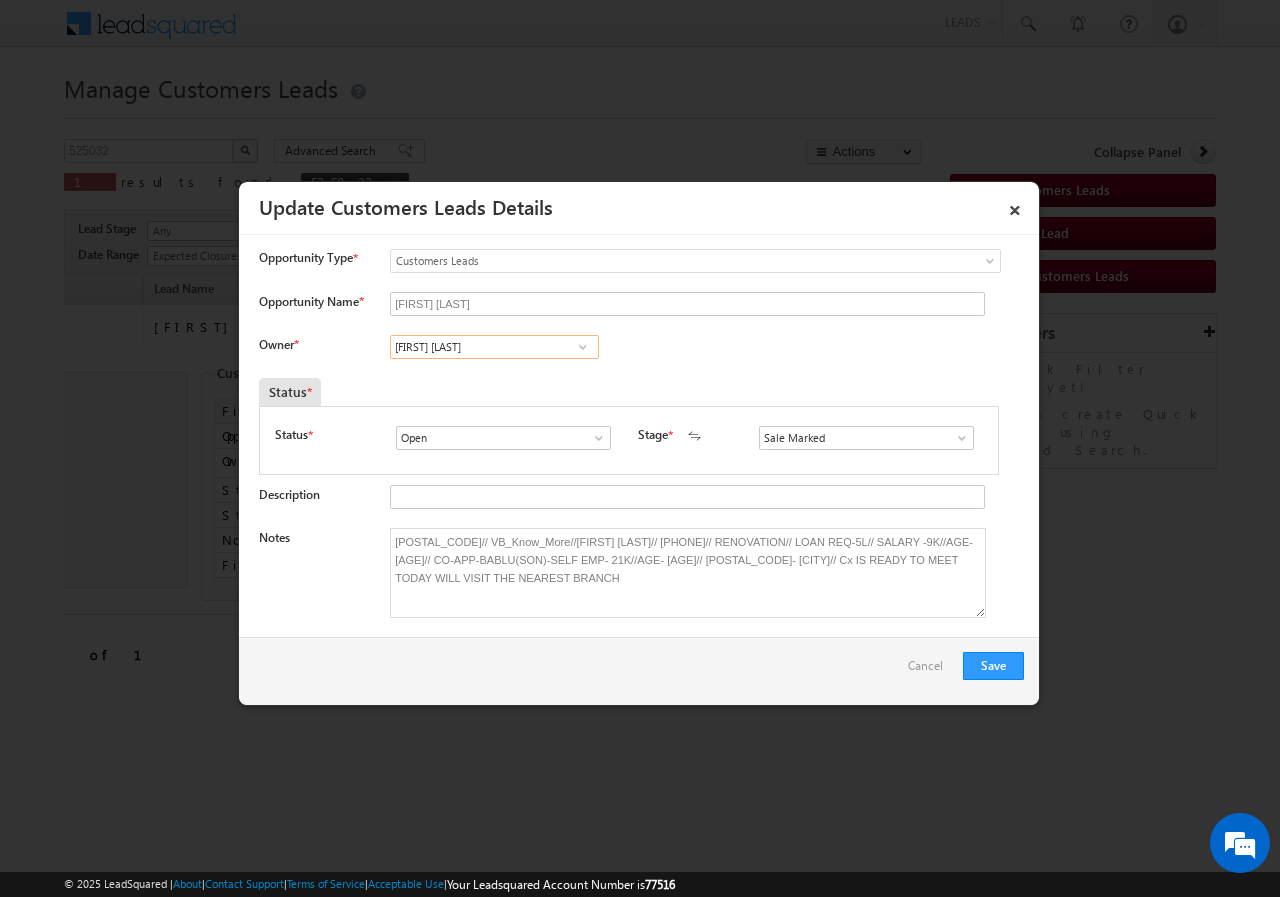 click on "[FIRST] [LAST]" at bounding box center [494, 347] 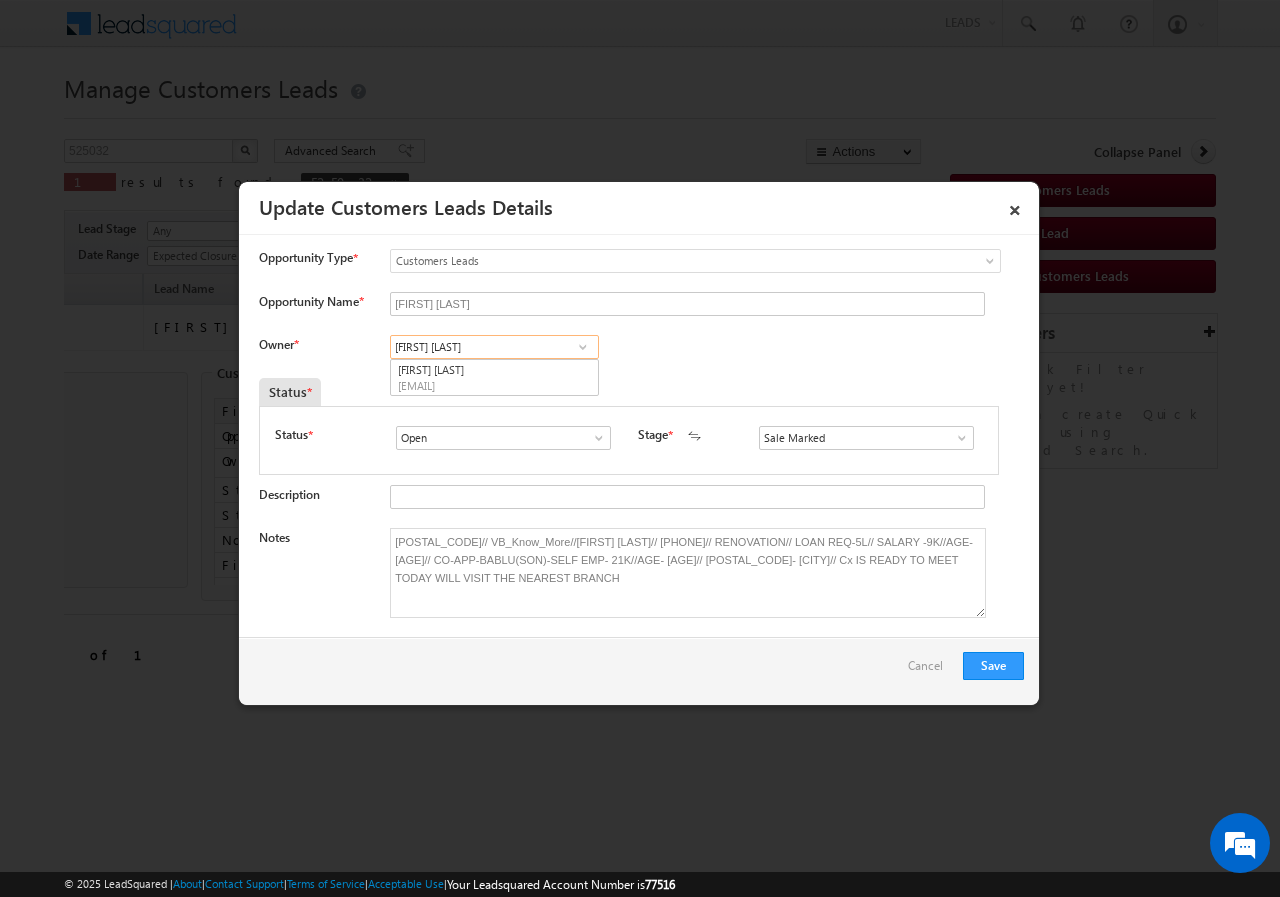 paste on "[EMAIL]" 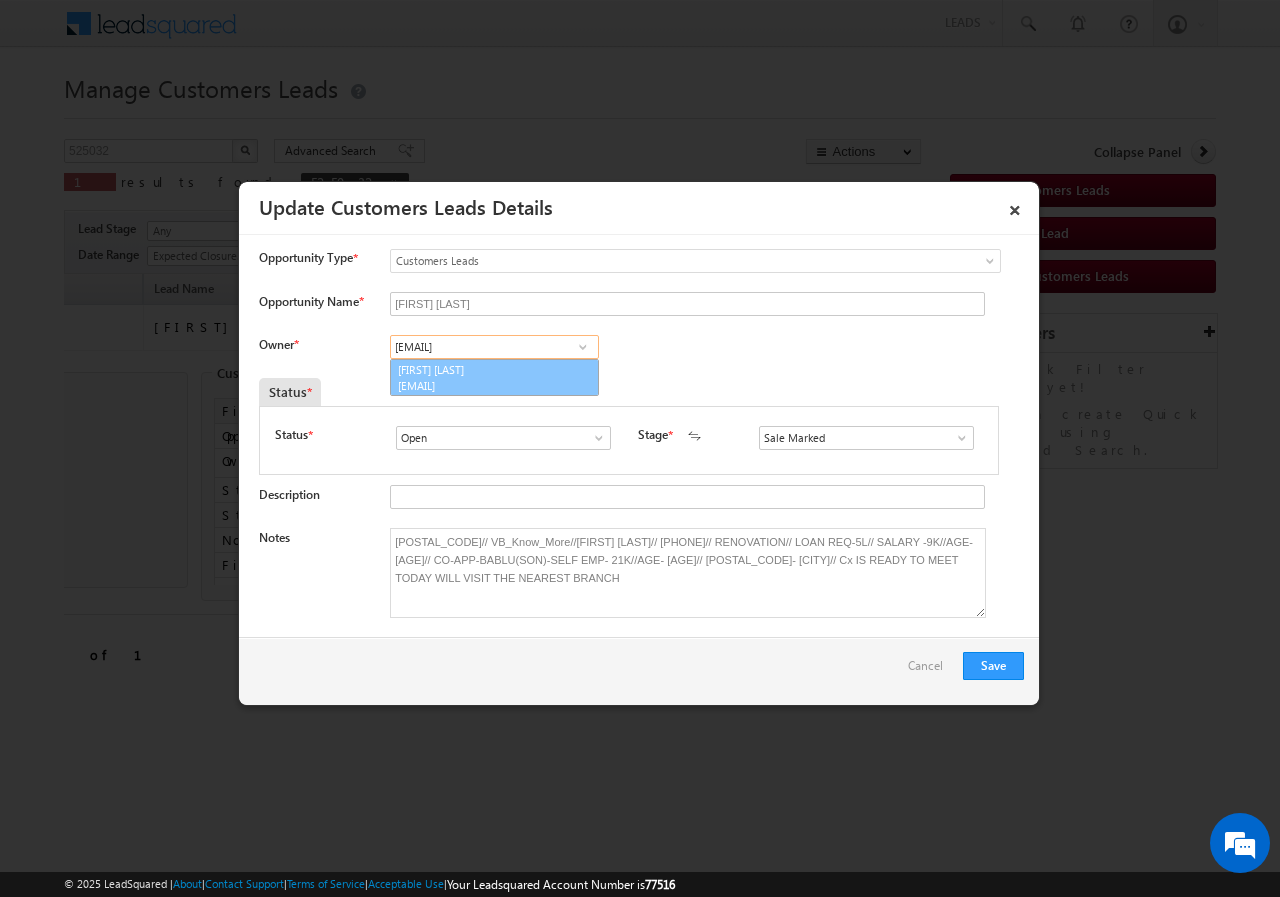 click on "[FIRST] [LAST]   [EMAIL]" at bounding box center (494, 378) 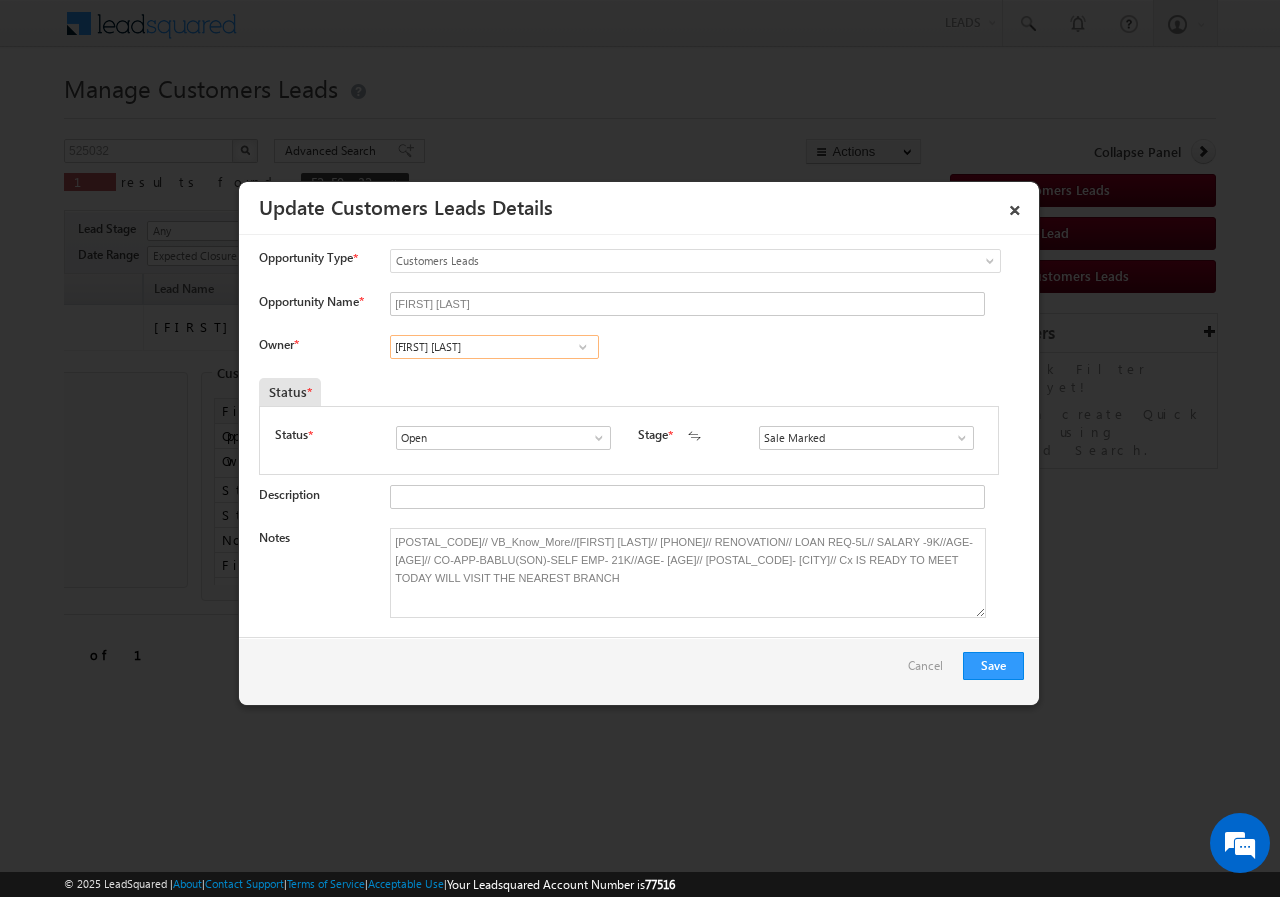 type on "[FIRST] [LAST]" 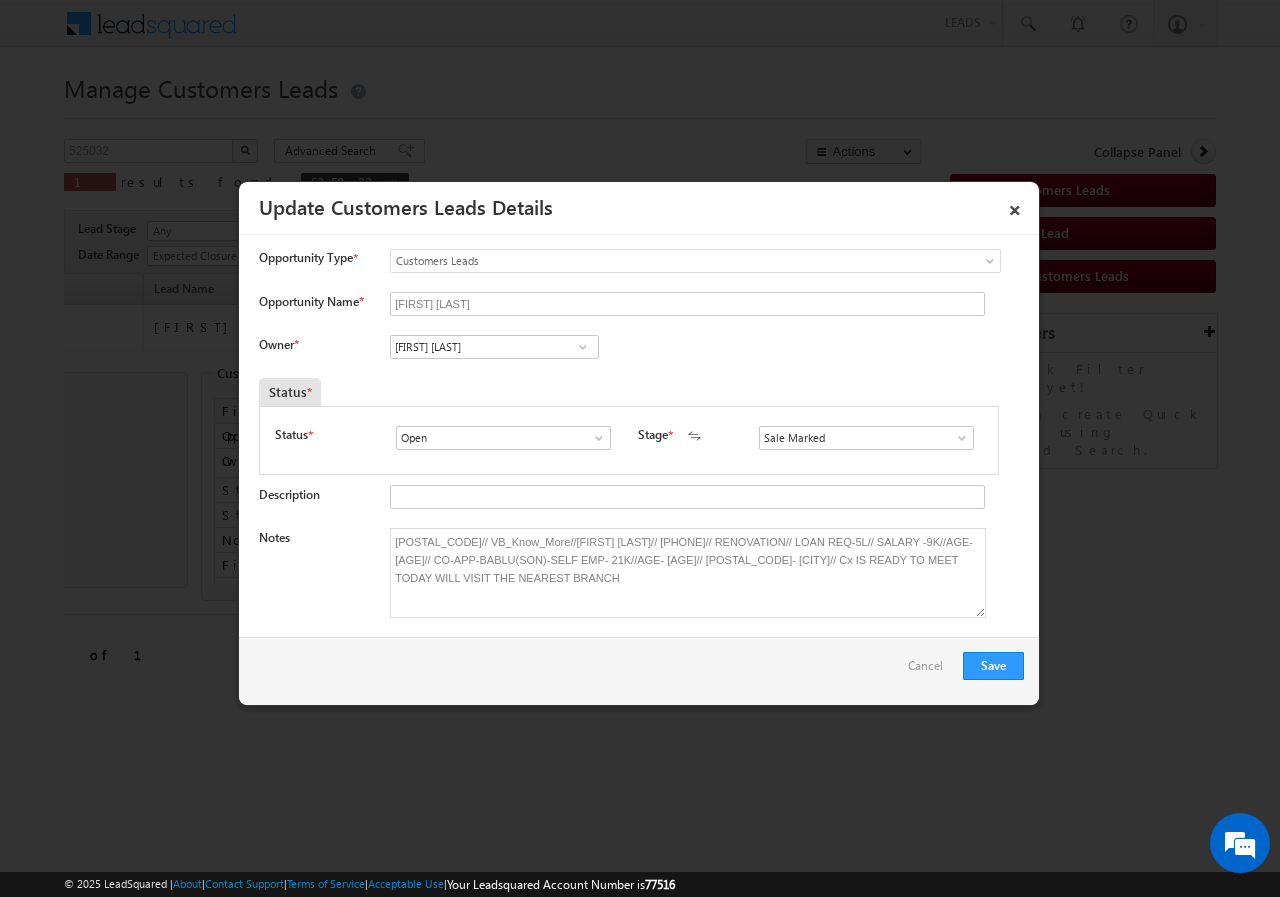 click on "Owner *
[FIRST] [LAST]
[FIRST] [LAST] [FIRST] [LAST] [FIRST] [LAST] [FIRST] [LAST] a0bf6821-31df-11f0-91df-068012126923  [FIRST] [LAST]   [EMAIL]" at bounding box center (641, 351) 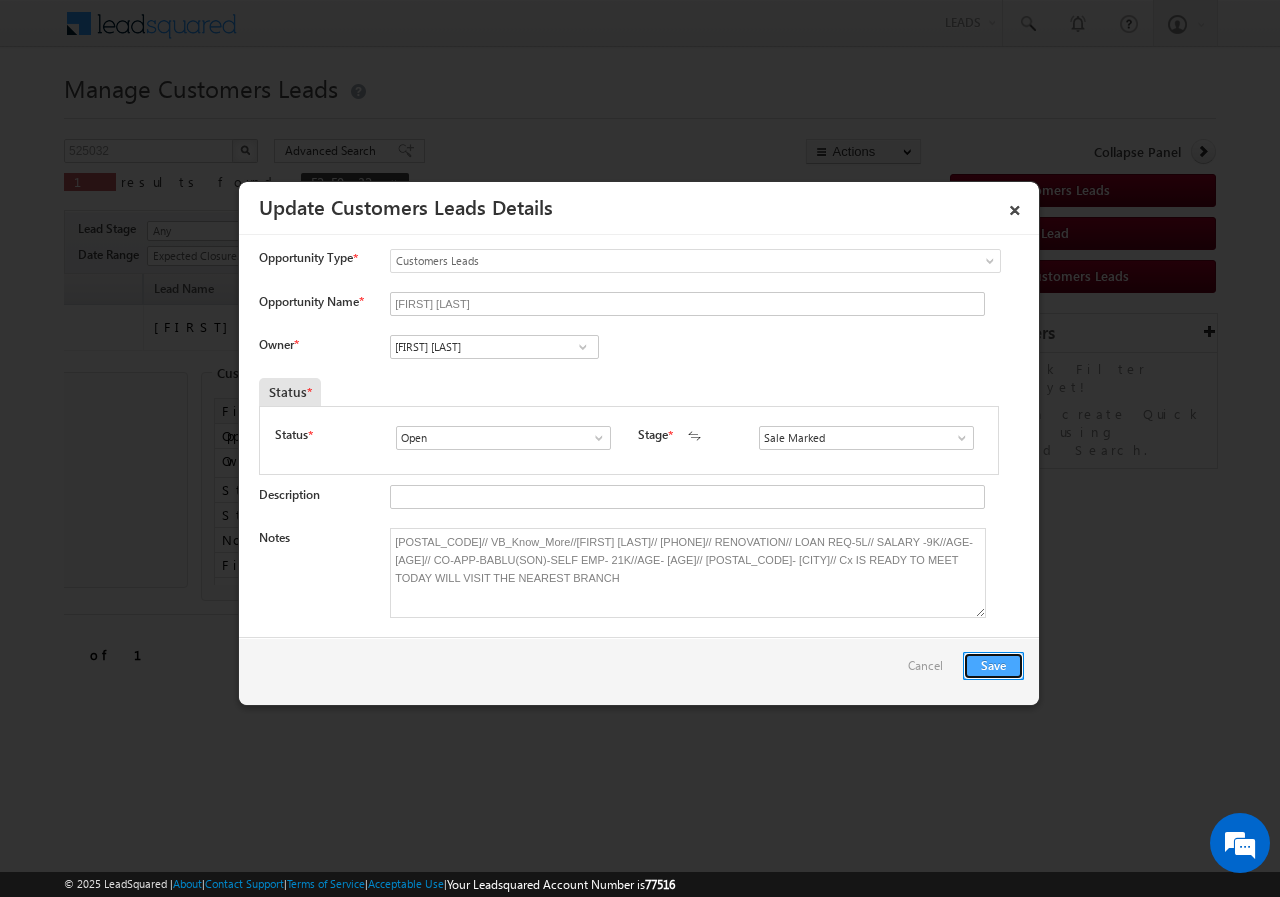 click on "Save" at bounding box center (993, 666) 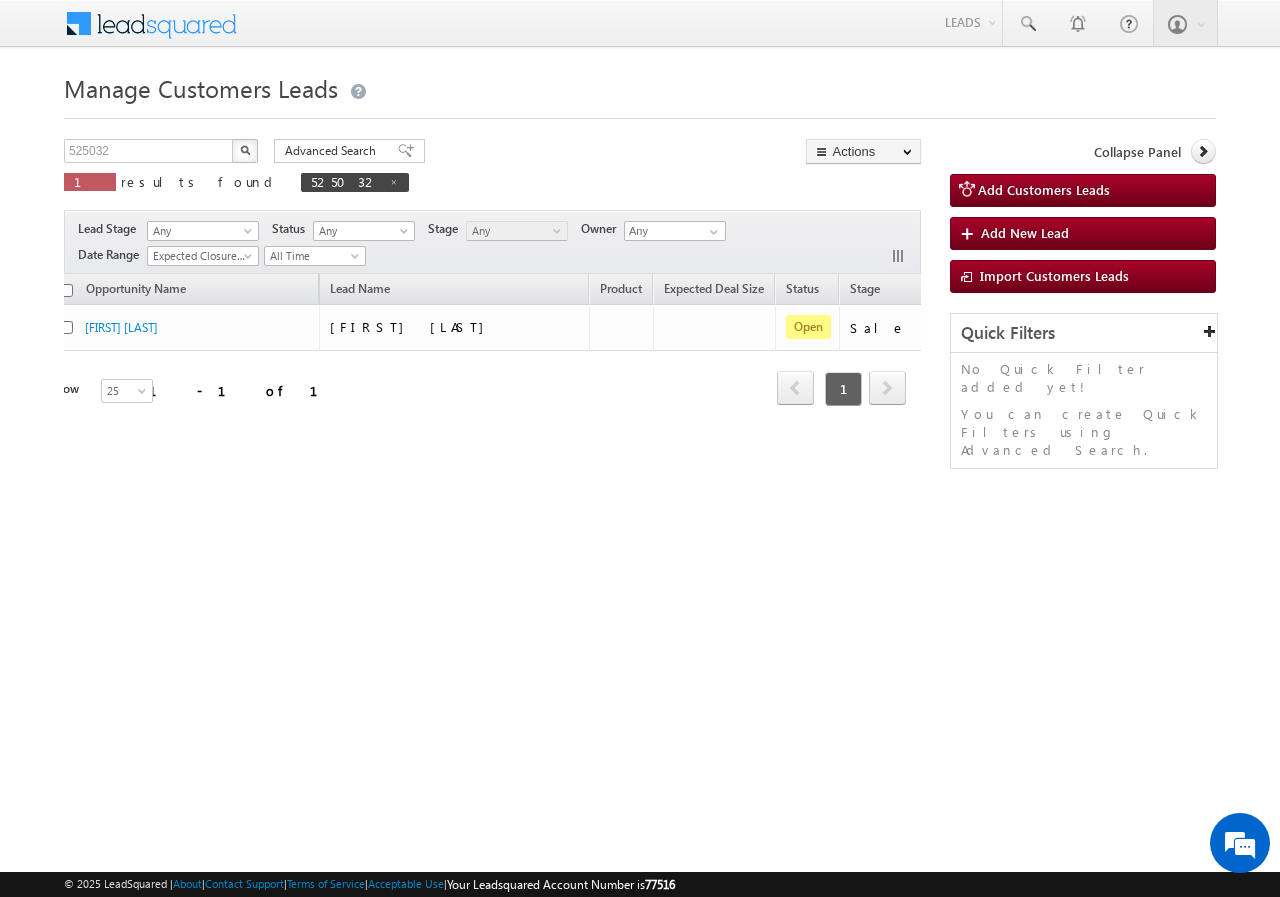 scroll, scrollTop: 0, scrollLeft: 0, axis: both 